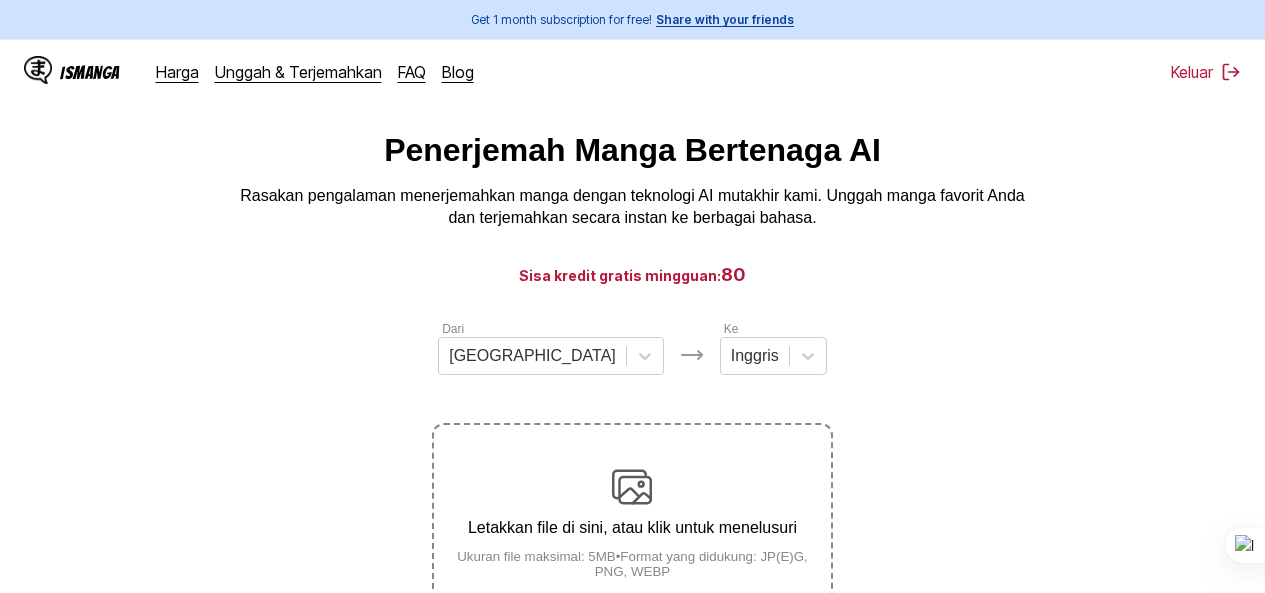 scroll, scrollTop: 0, scrollLeft: 0, axis: both 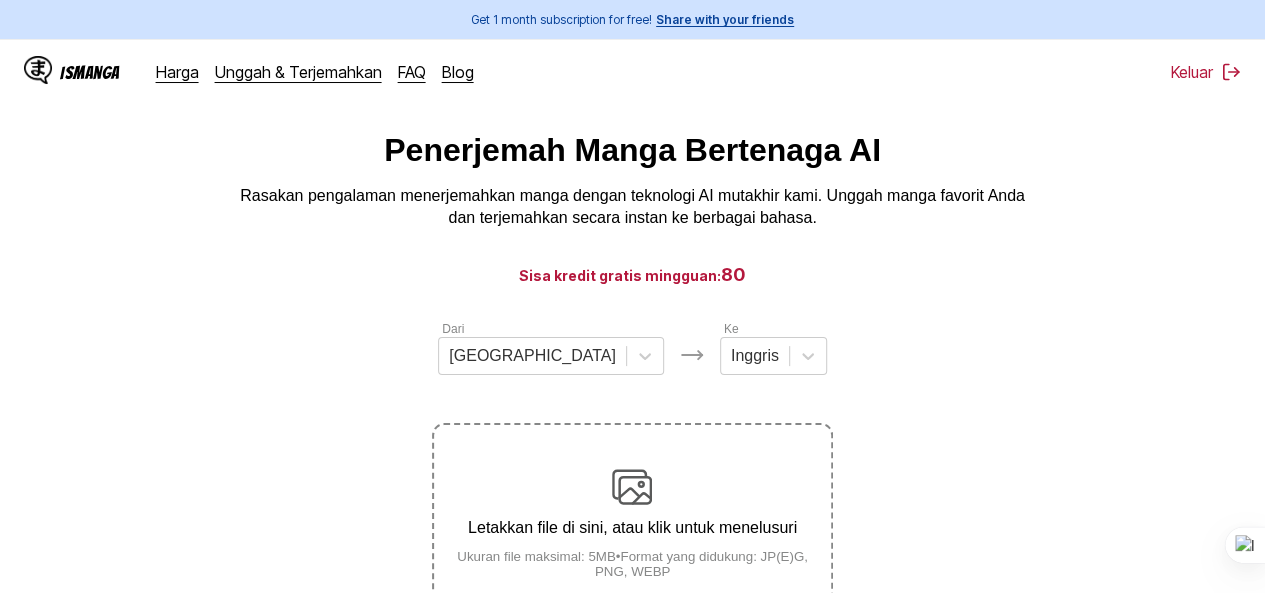 click at bounding box center (632, 487) 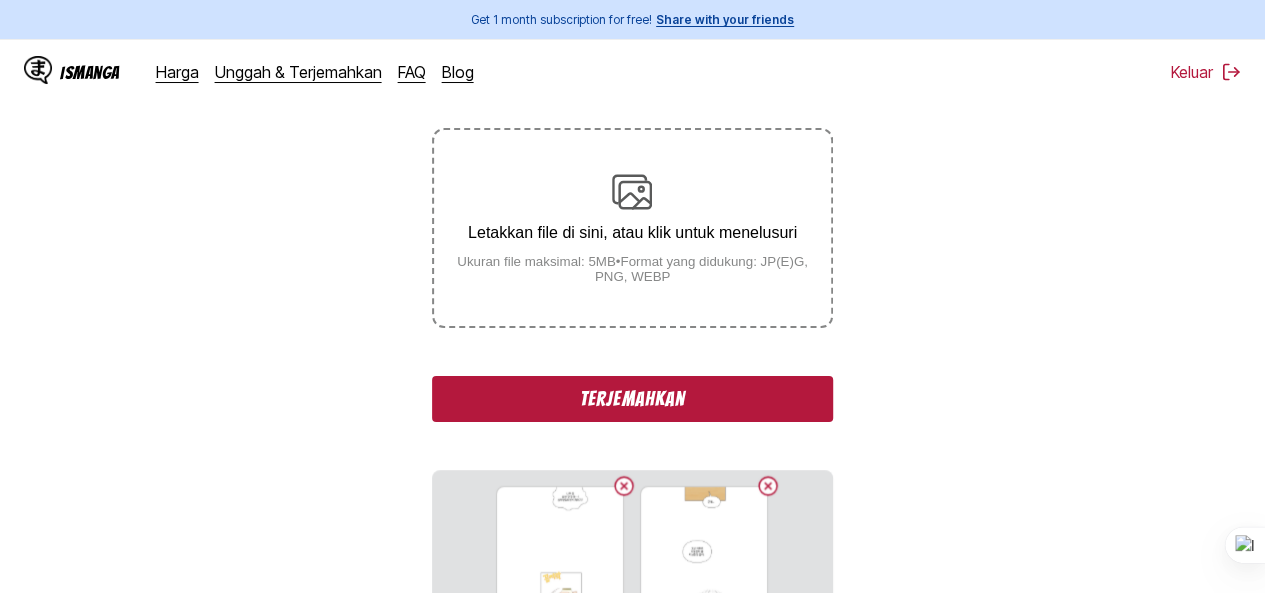 scroll, scrollTop: 0, scrollLeft: 0, axis: both 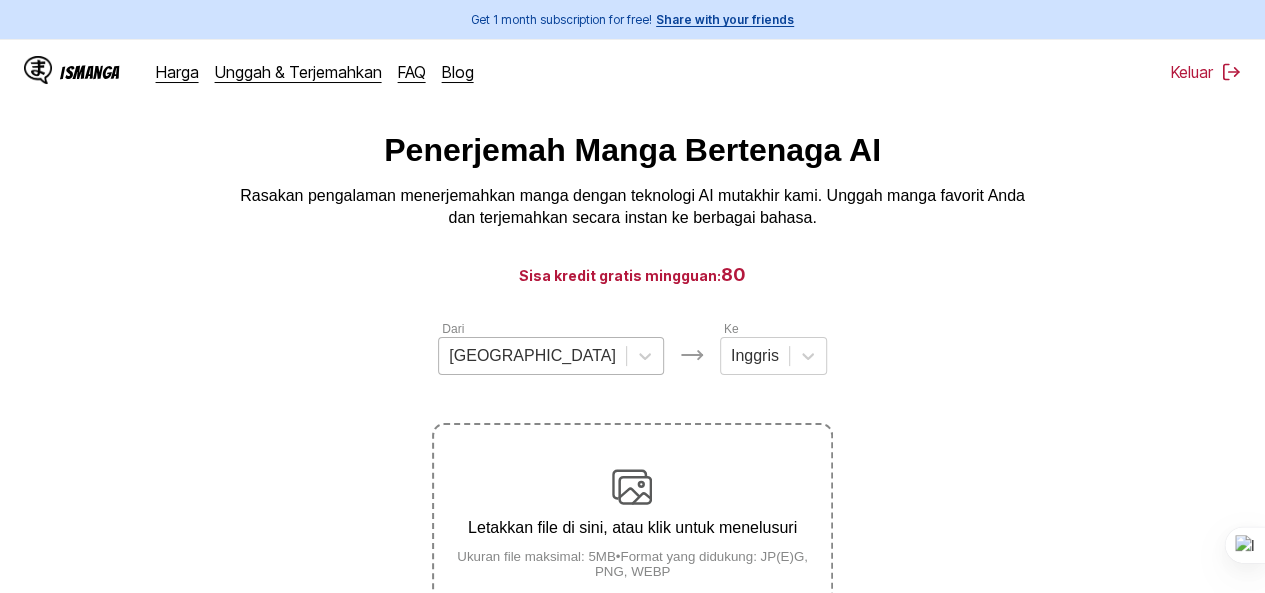 click at bounding box center [532, 356] 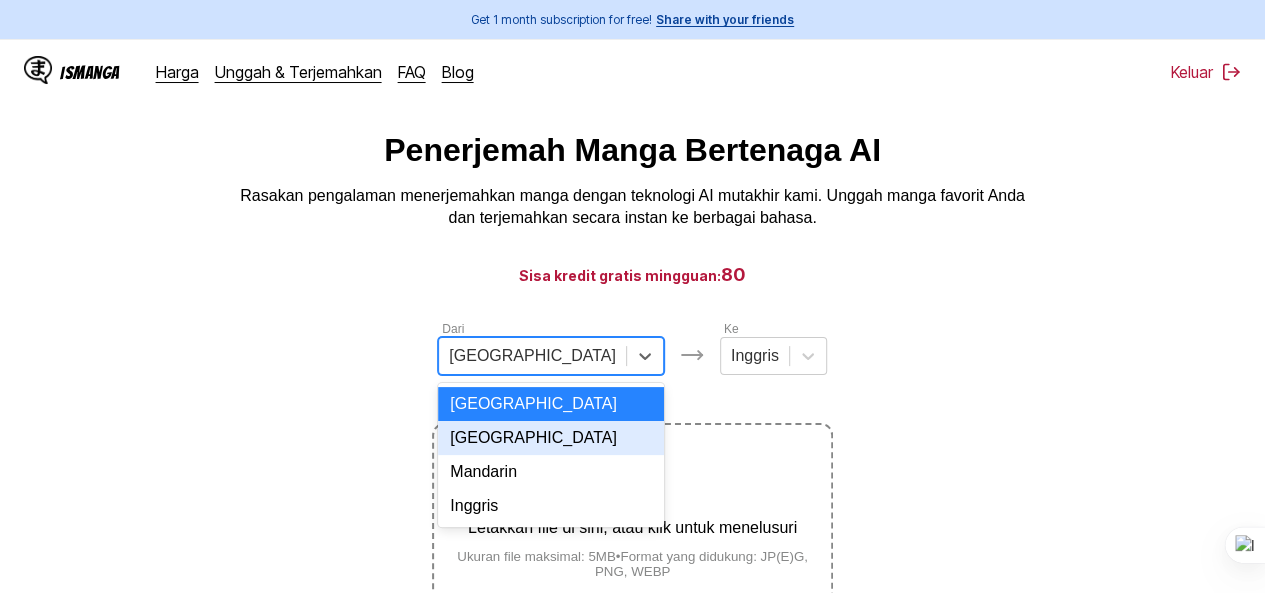 click on "[GEOGRAPHIC_DATA]" at bounding box center (551, 438) 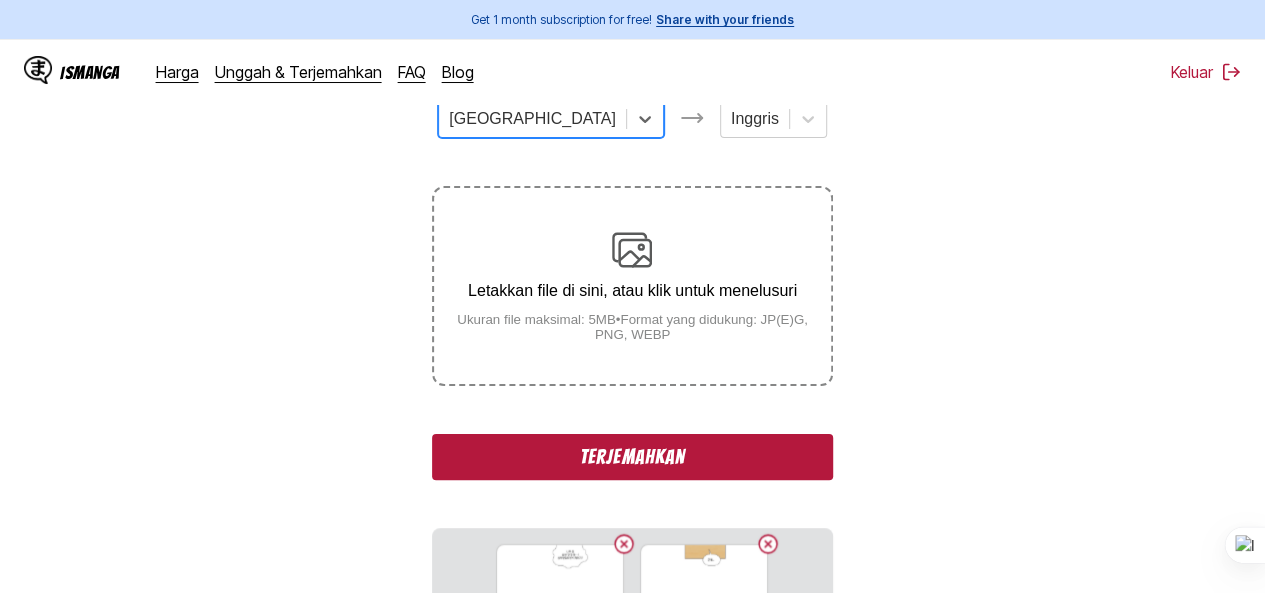 scroll, scrollTop: 400, scrollLeft: 0, axis: vertical 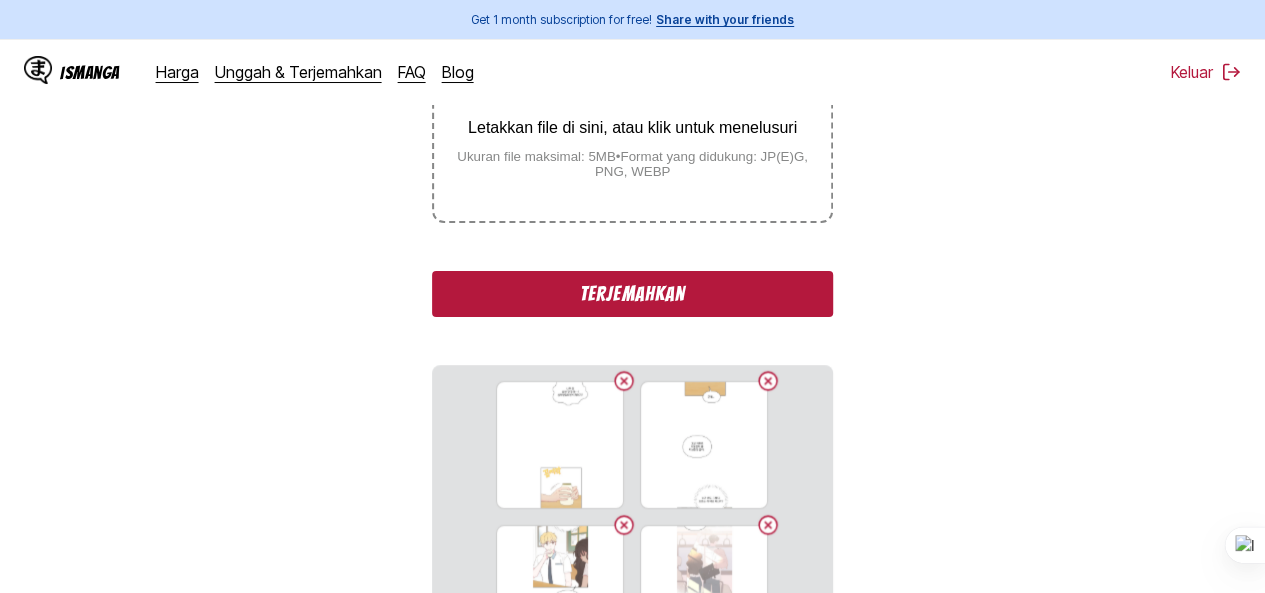 click on "Terjemahkan" at bounding box center (632, 294) 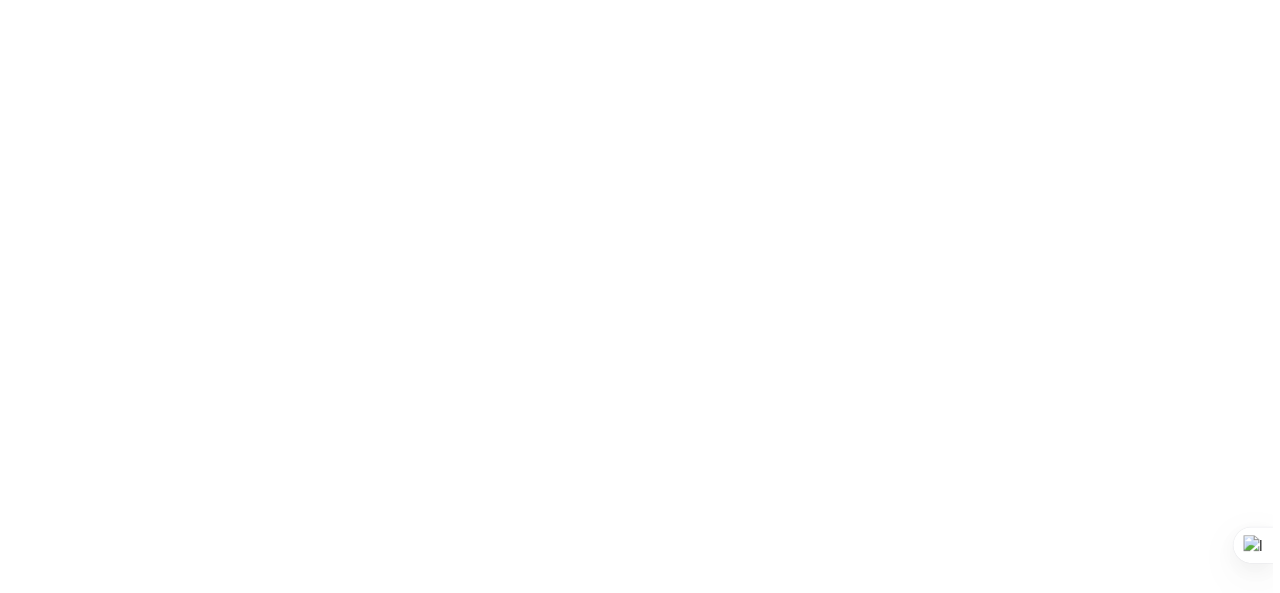 scroll, scrollTop: 0, scrollLeft: 0, axis: both 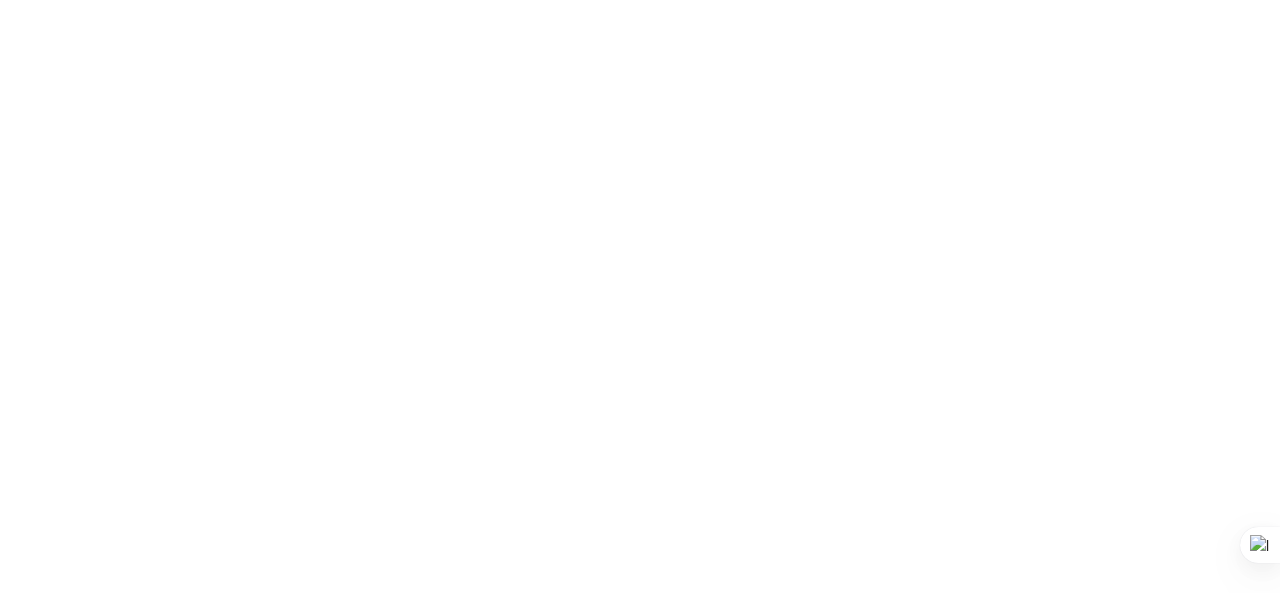 drag, startPoint x: 1269, startPoint y: 45, endPoint x: 1279, endPoint y: 309, distance: 264.18933 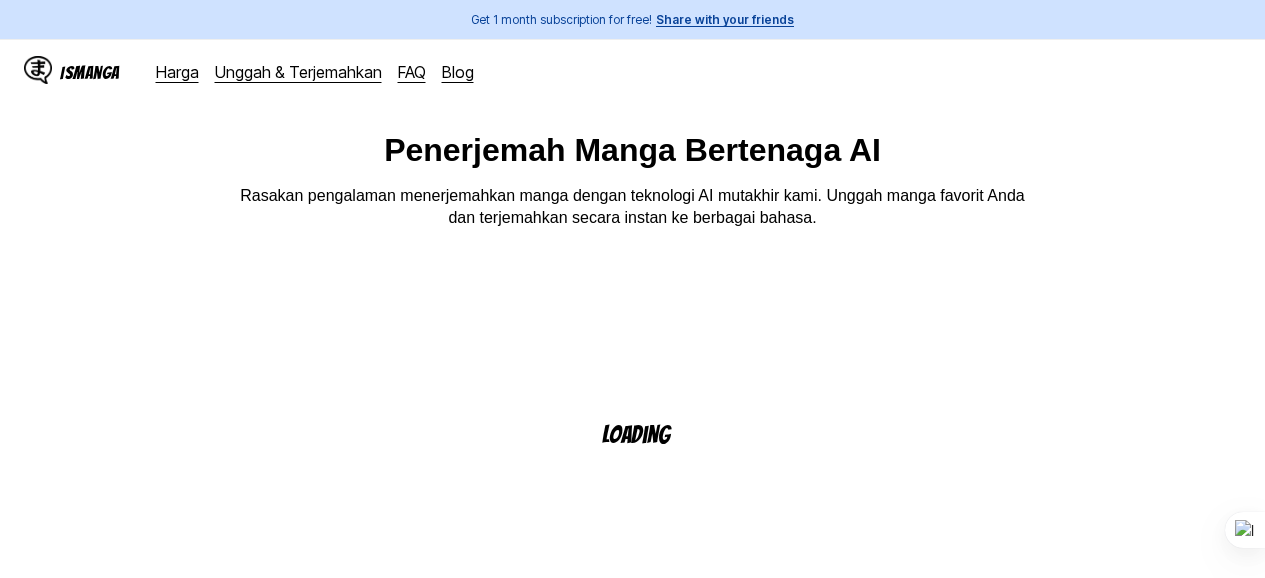 scroll, scrollTop: 0, scrollLeft: 0, axis: both 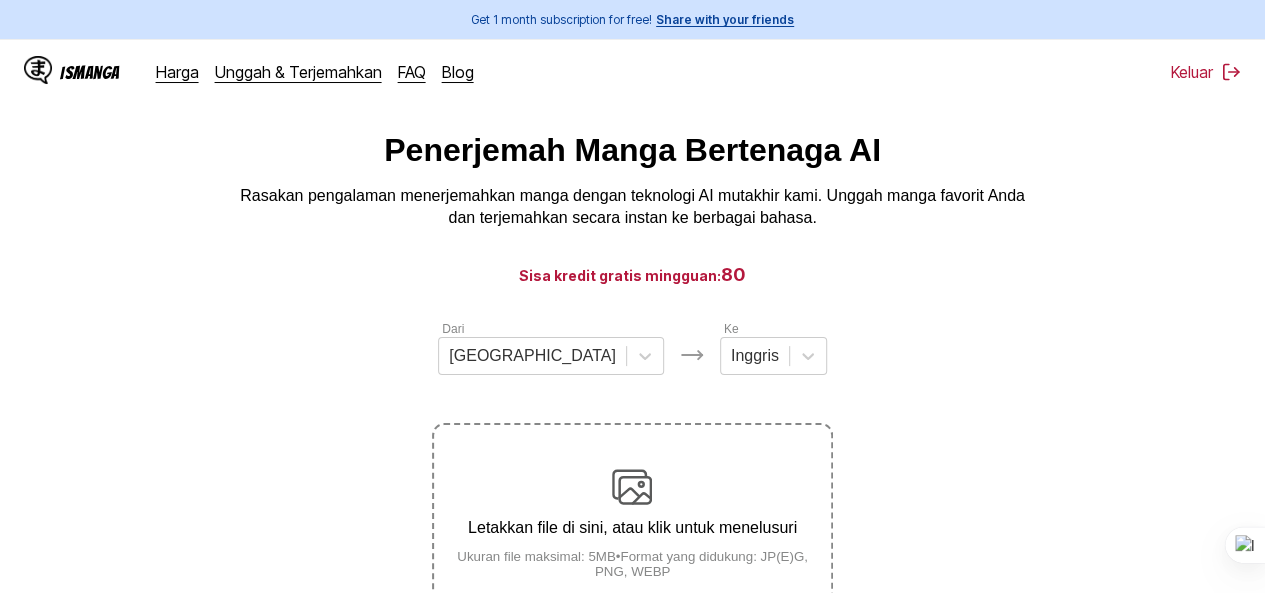 click on "Letakkan file di sini, atau klik untuk menelusuri Ukuran file maksimal: 5MB  •  Format yang didukung: JP(E)G, PNG, WEBP" at bounding box center [632, 523] 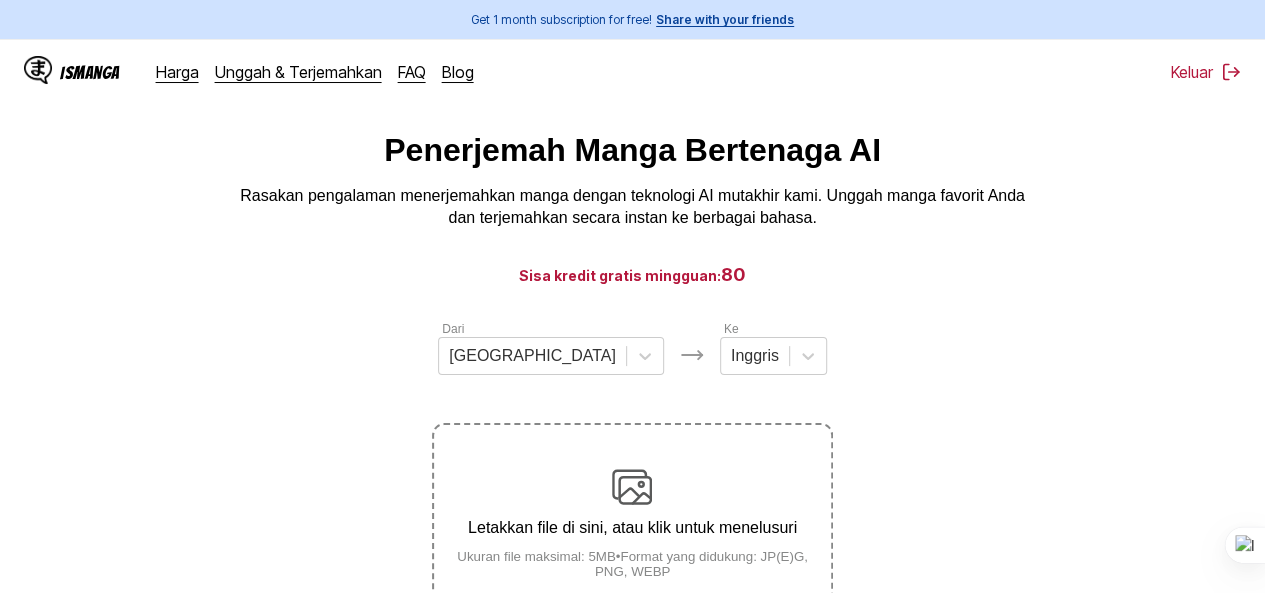 click at bounding box center [632, 487] 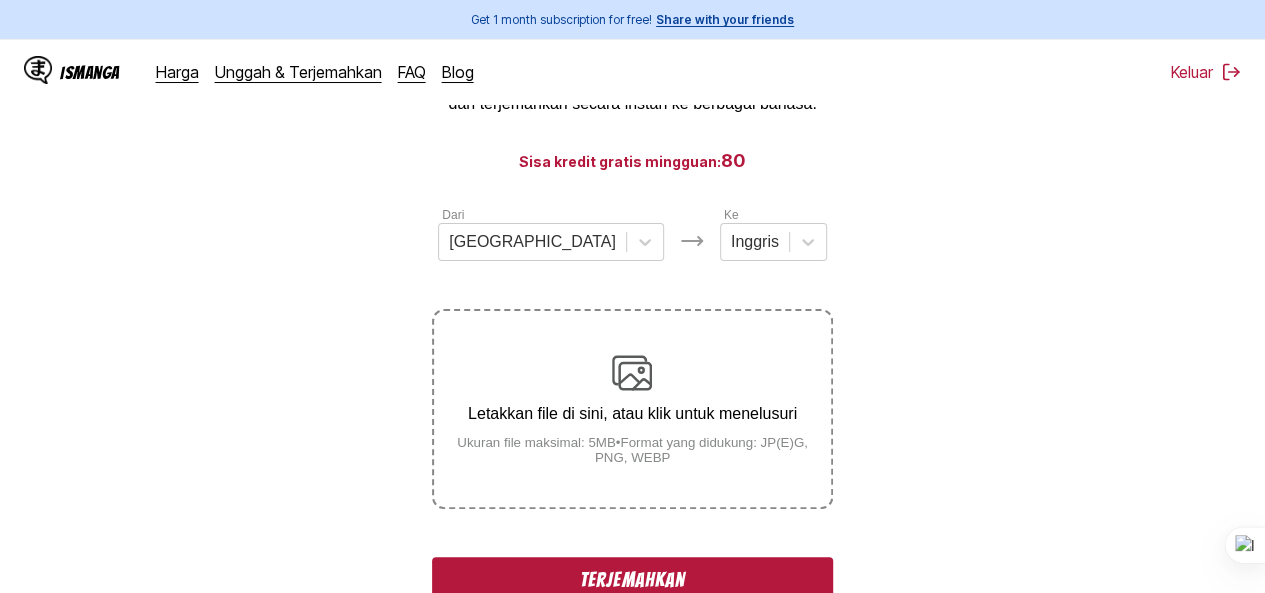 scroll, scrollTop: 200, scrollLeft: 0, axis: vertical 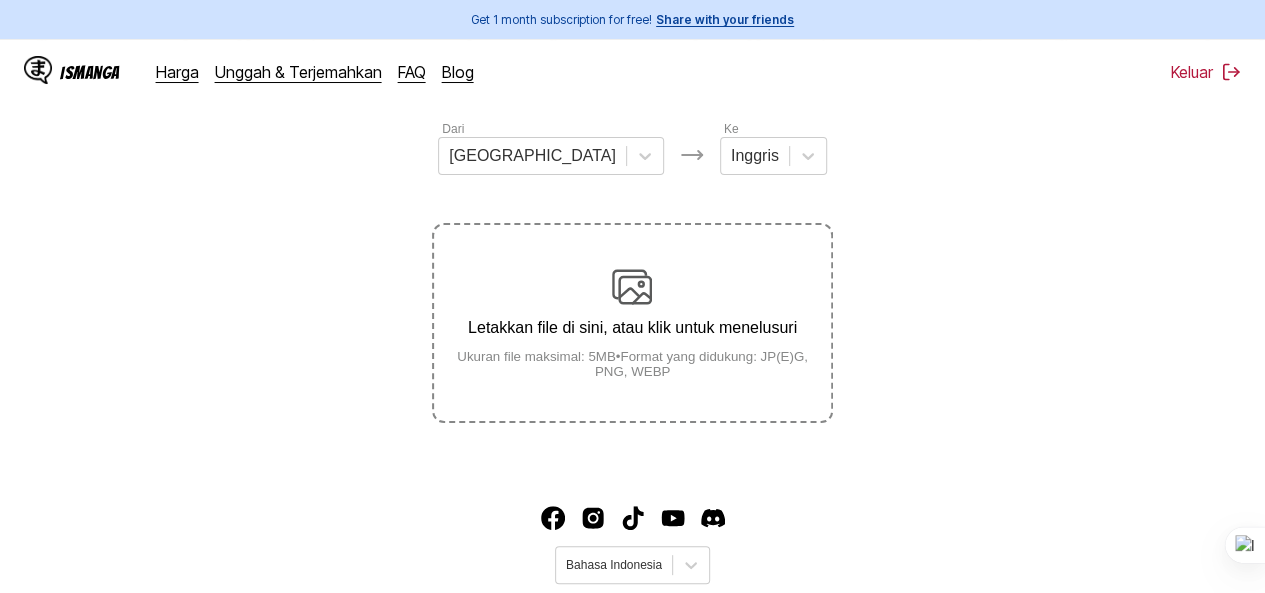 click on "Letakkan file di sini, atau klik untuk menelusuri Ukuran file maksimal: 5MB  •  Format yang didukung: JP(E)G, PNG, WEBP" at bounding box center [632, 323] 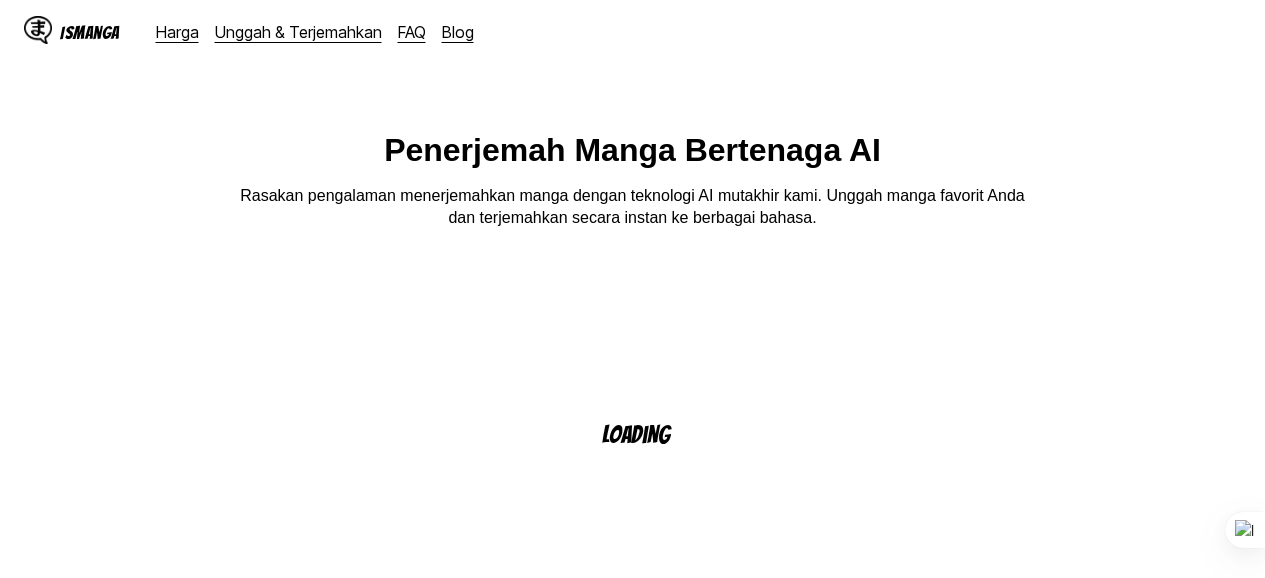 scroll, scrollTop: 200, scrollLeft: 0, axis: vertical 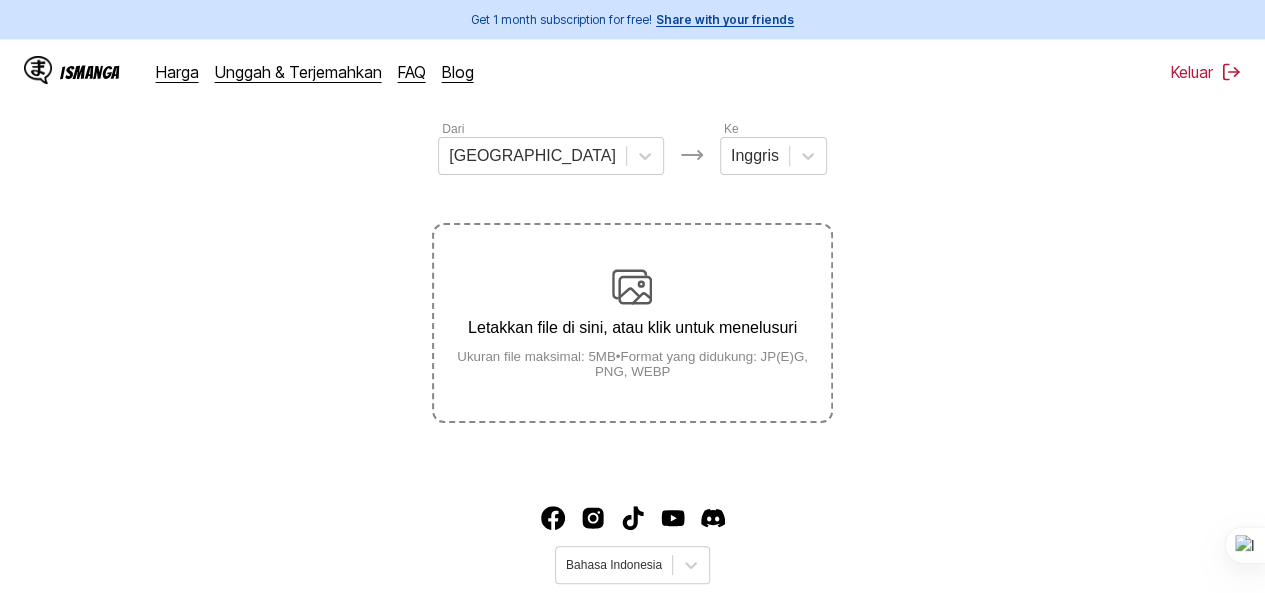 click on "Letakkan file di sini, atau klik untuk menelusuri" at bounding box center (632, 328) 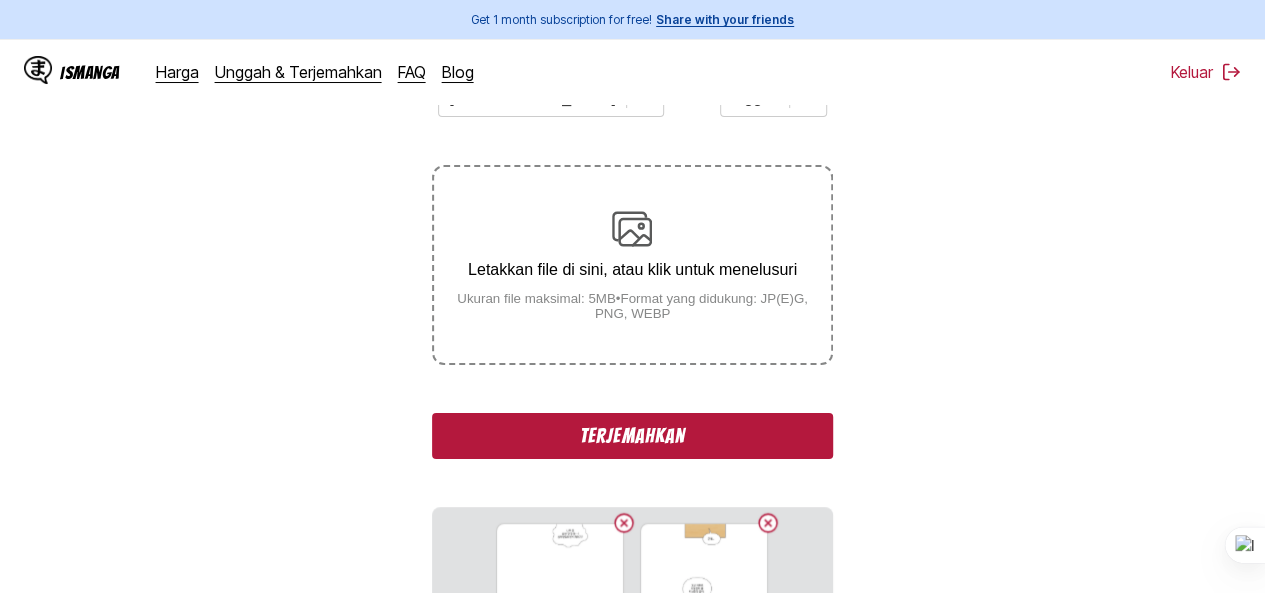 scroll, scrollTop: 158, scrollLeft: 0, axis: vertical 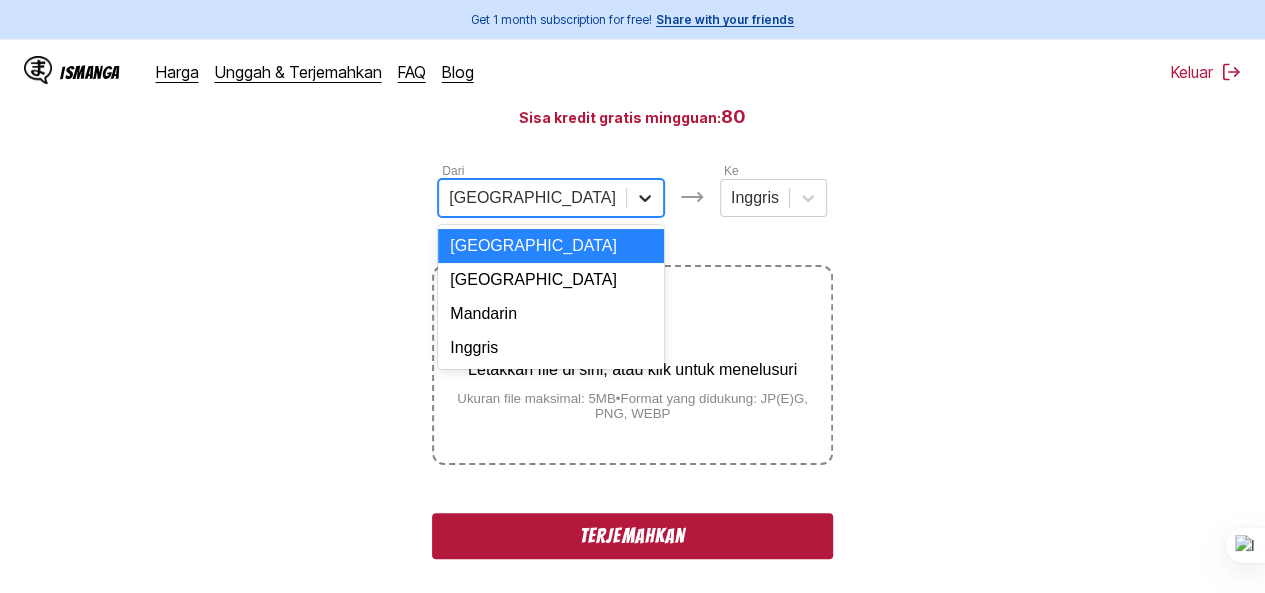 click at bounding box center [645, 198] 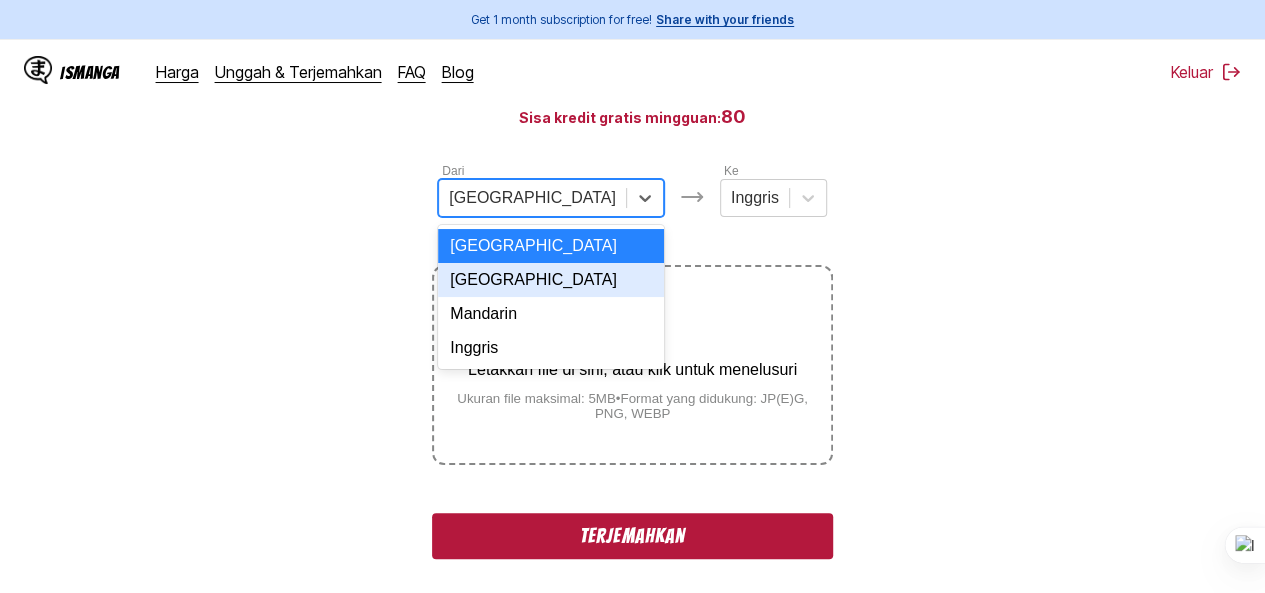 click on "[GEOGRAPHIC_DATA]" at bounding box center (551, 280) 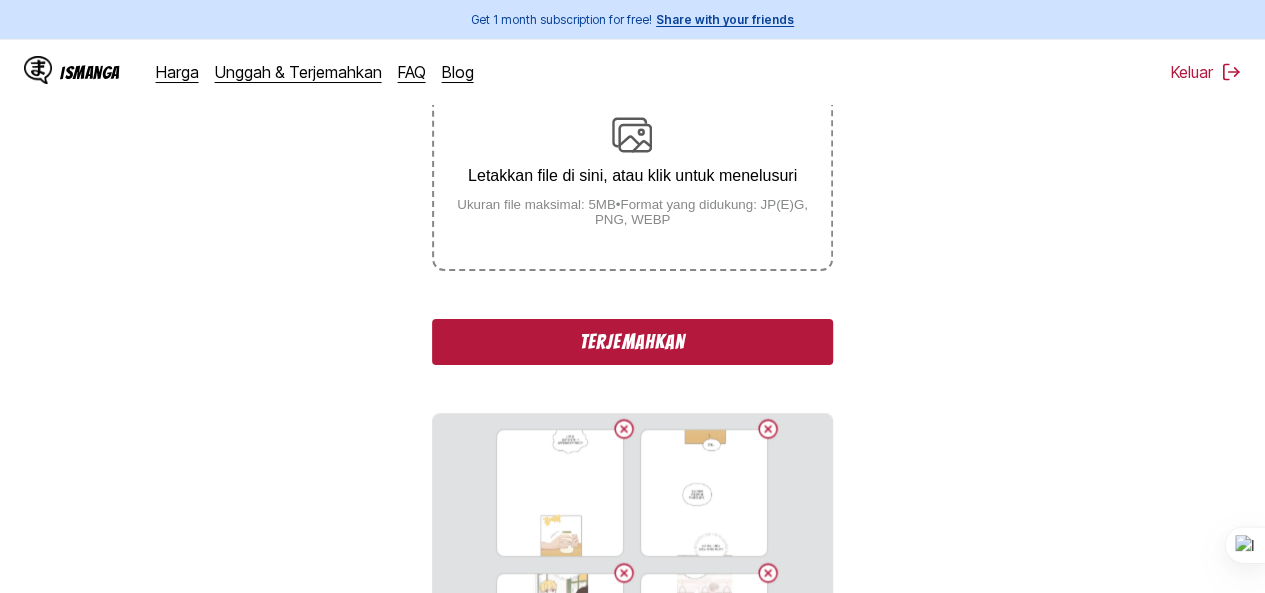 scroll, scrollTop: 358, scrollLeft: 0, axis: vertical 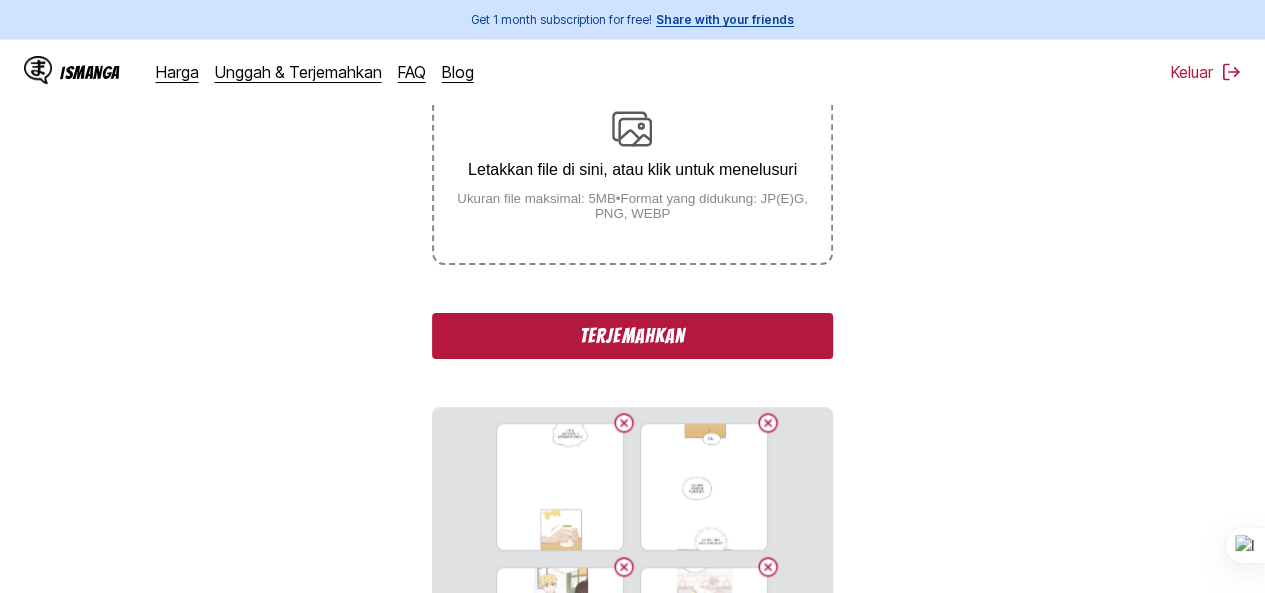 click on "Terjemahkan" at bounding box center [632, 336] 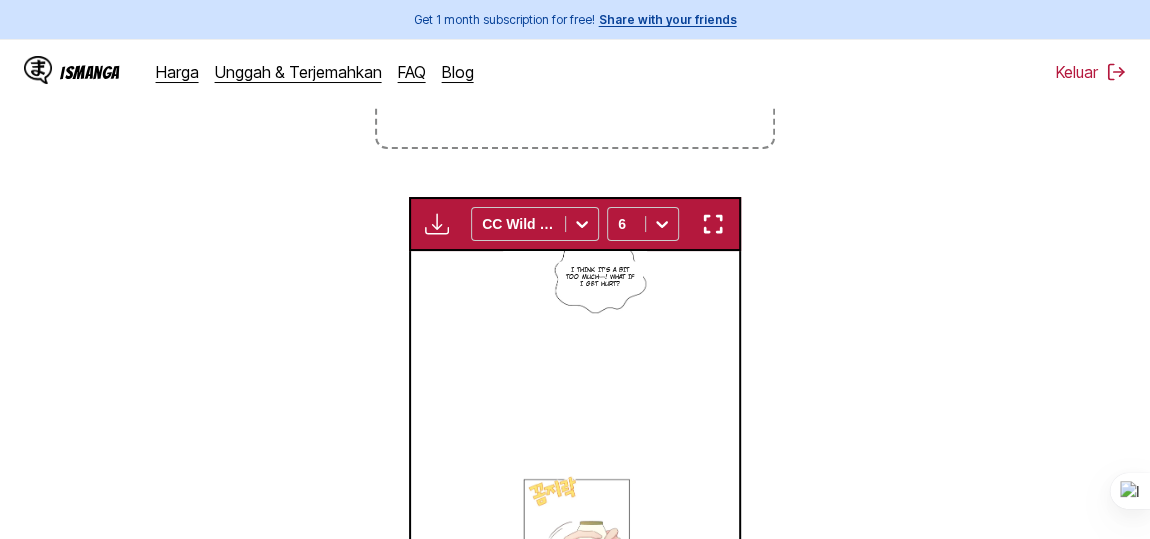 scroll, scrollTop: 509, scrollLeft: 0, axis: vertical 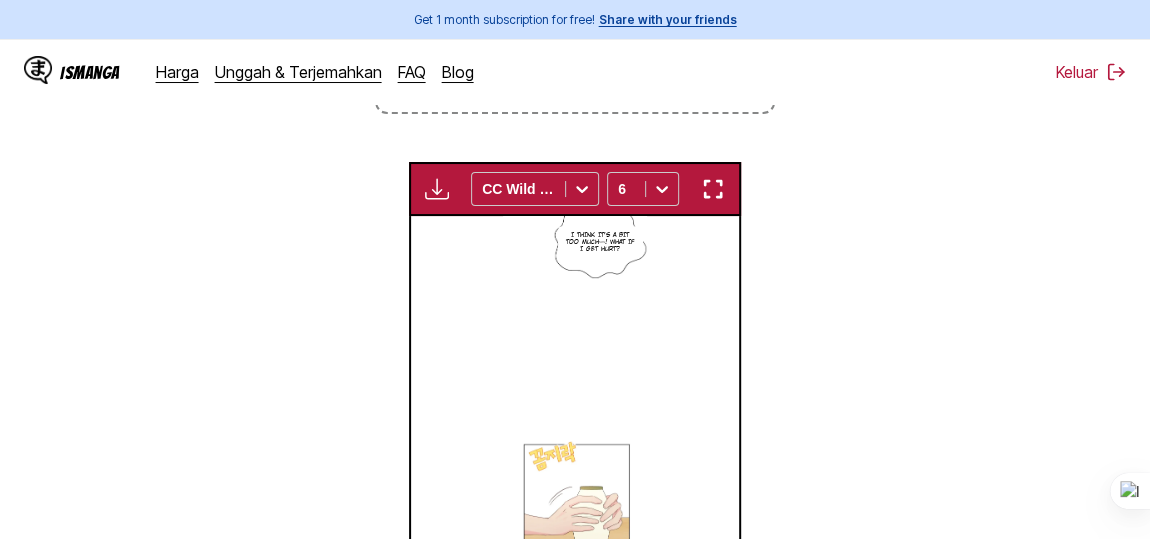 click at bounding box center (437, 189) 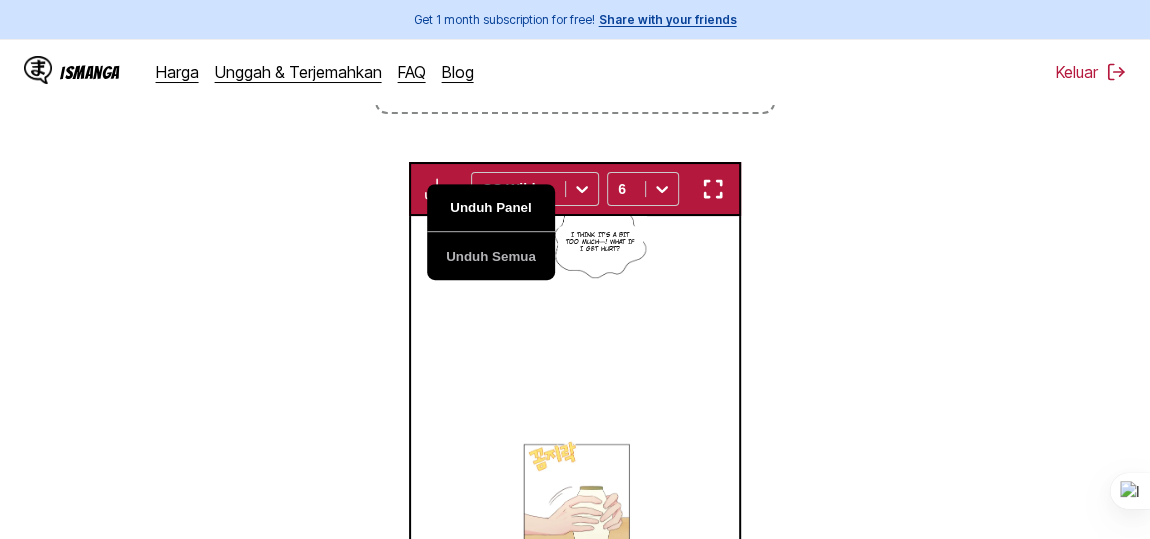 click on "Unduh Panel" at bounding box center (491, 208) 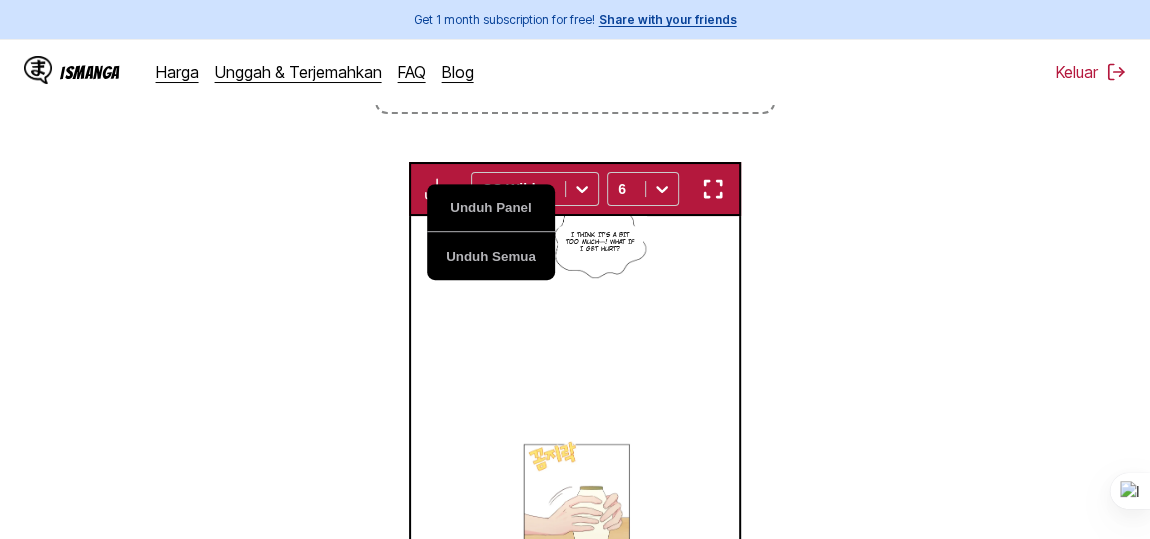 type 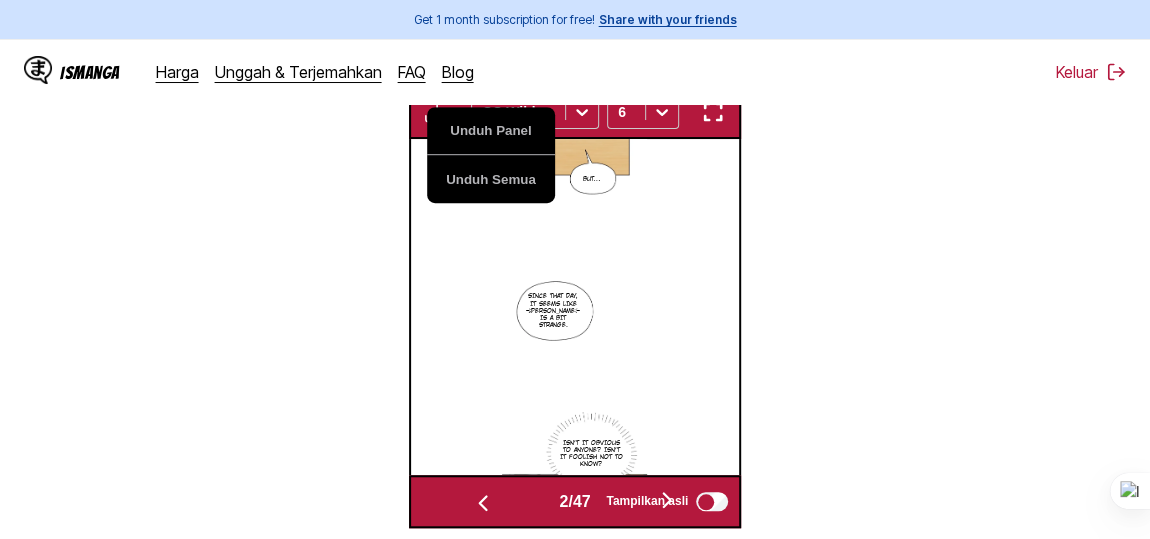 scroll, scrollTop: 615, scrollLeft: 0, axis: vertical 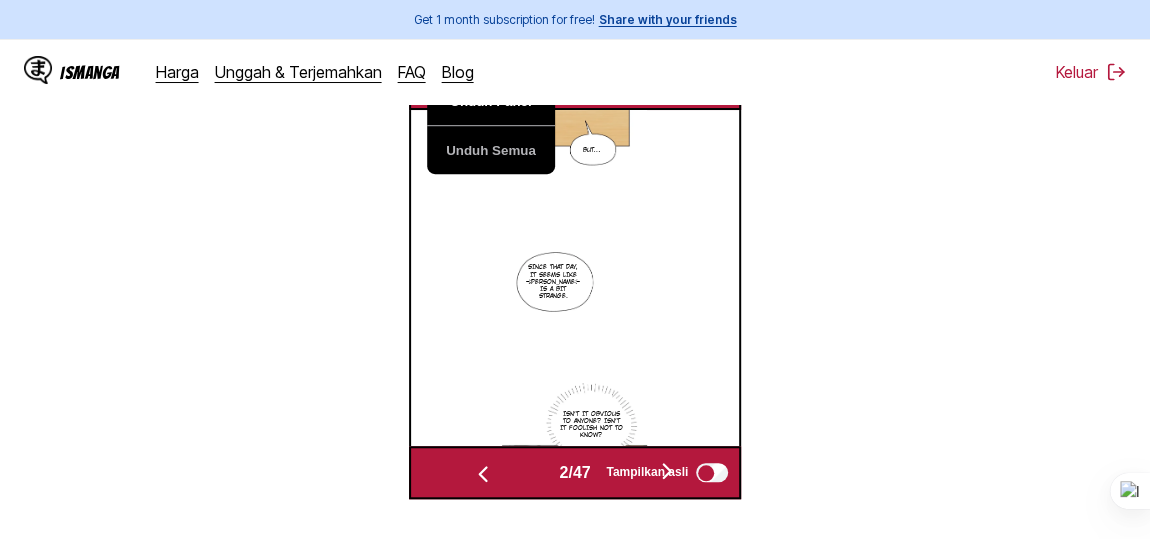 click on "Unduh Panel" at bounding box center (491, 102) 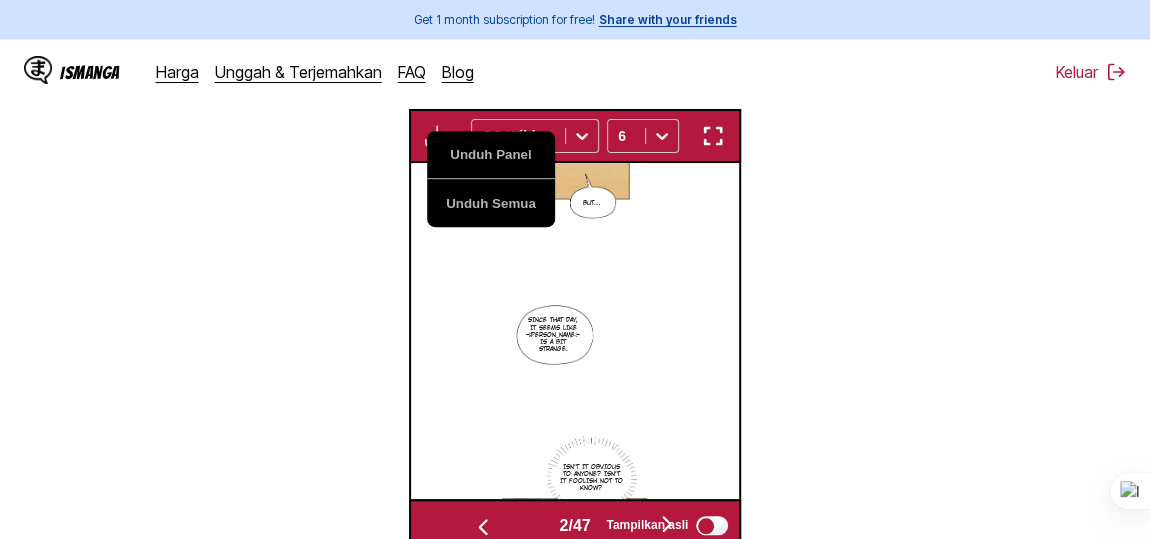 scroll, scrollTop: 524, scrollLeft: 0, axis: vertical 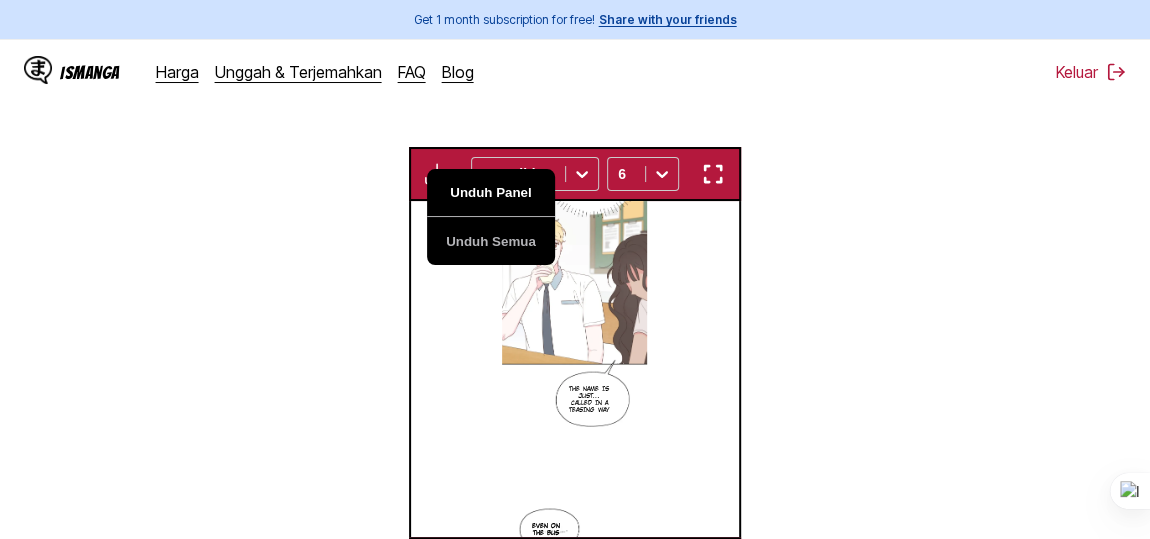 click on "Unduh Panel" at bounding box center [491, 193] 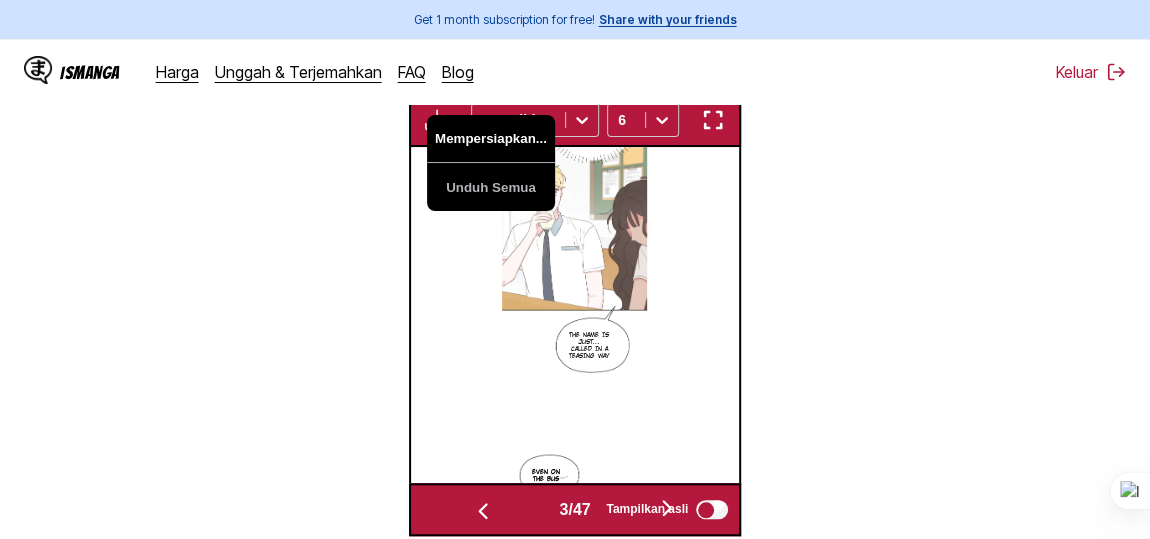 scroll, scrollTop: 615, scrollLeft: 0, axis: vertical 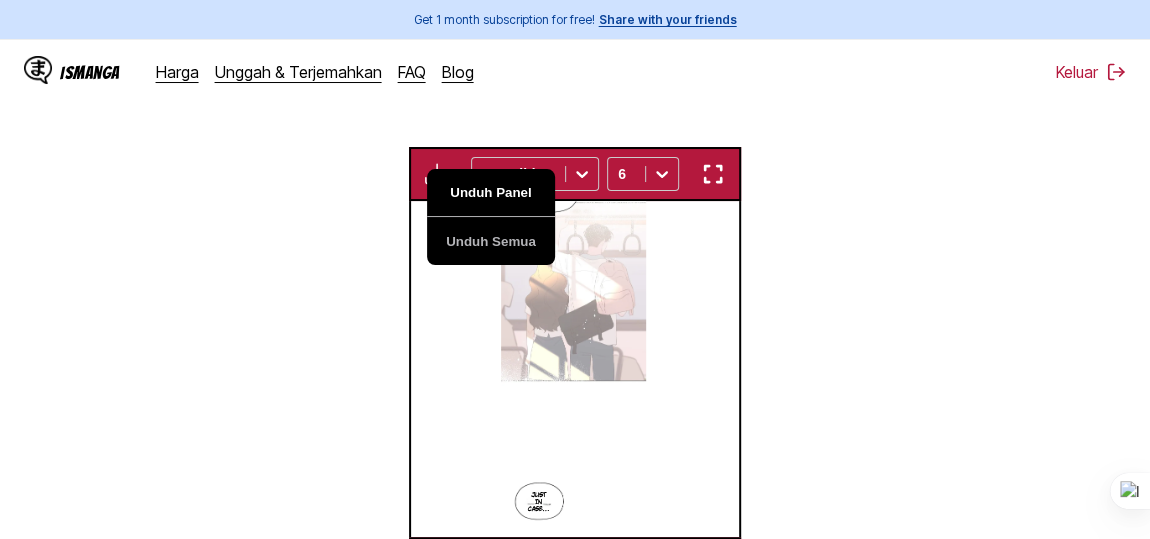 click on "Unduh Panel" at bounding box center [491, 193] 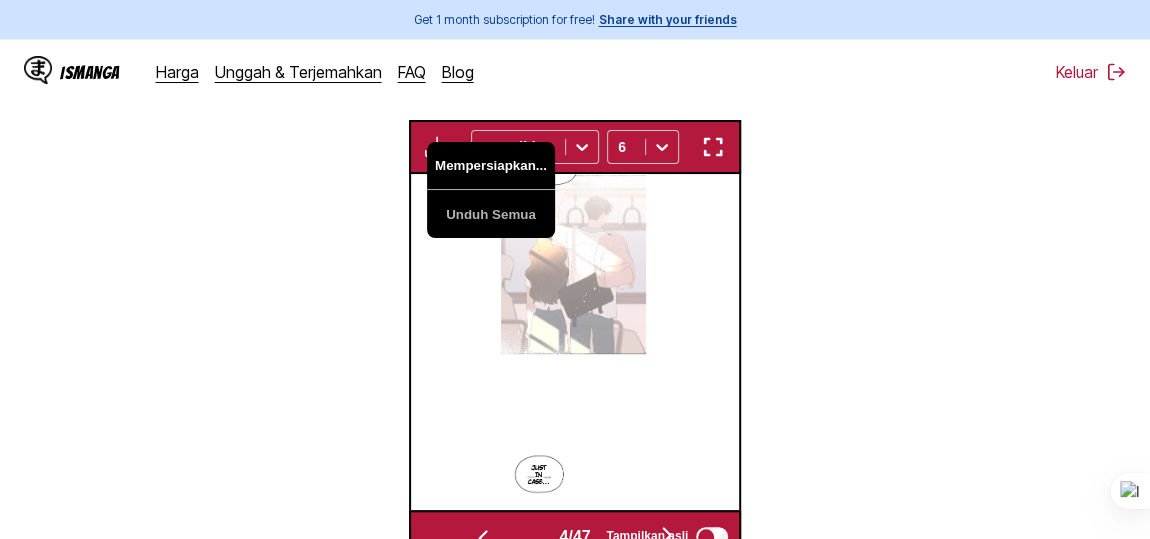 scroll, scrollTop: 524, scrollLeft: 0, axis: vertical 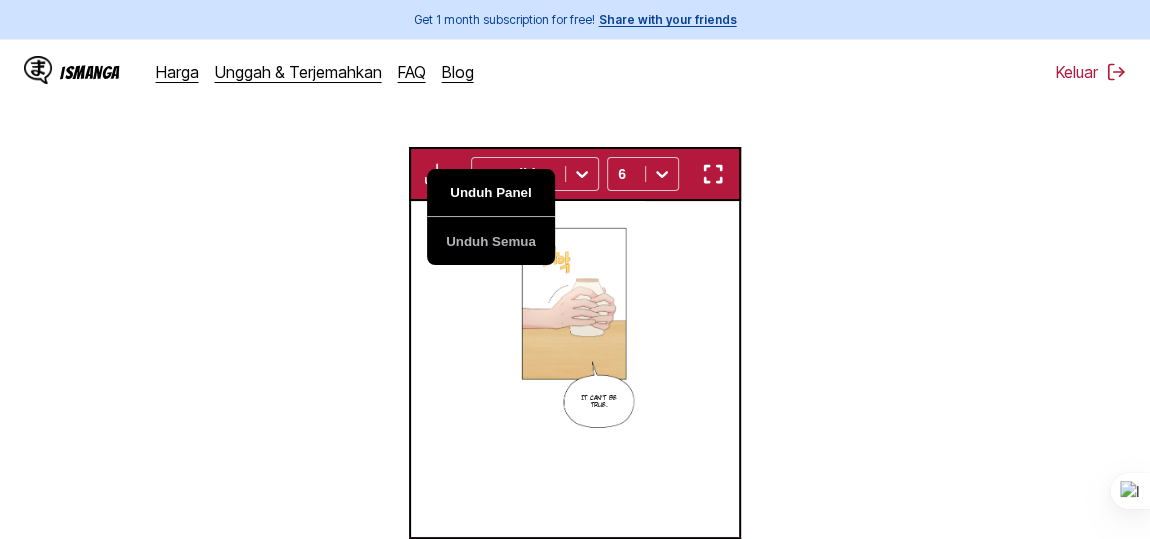 click on "Unduh Panel" at bounding box center [491, 193] 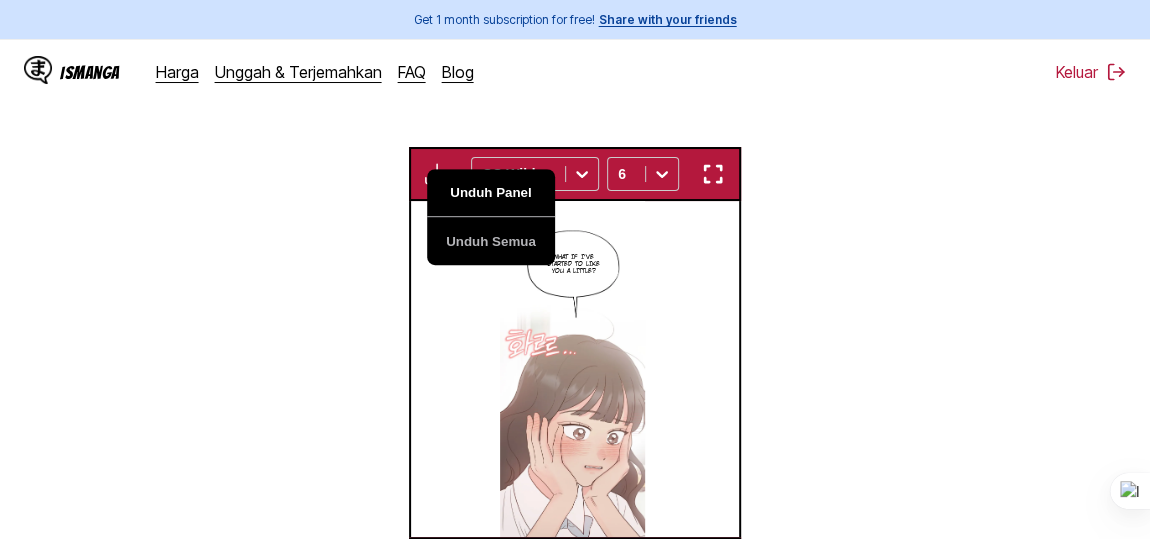click on "Unduh Panel" at bounding box center [491, 193] 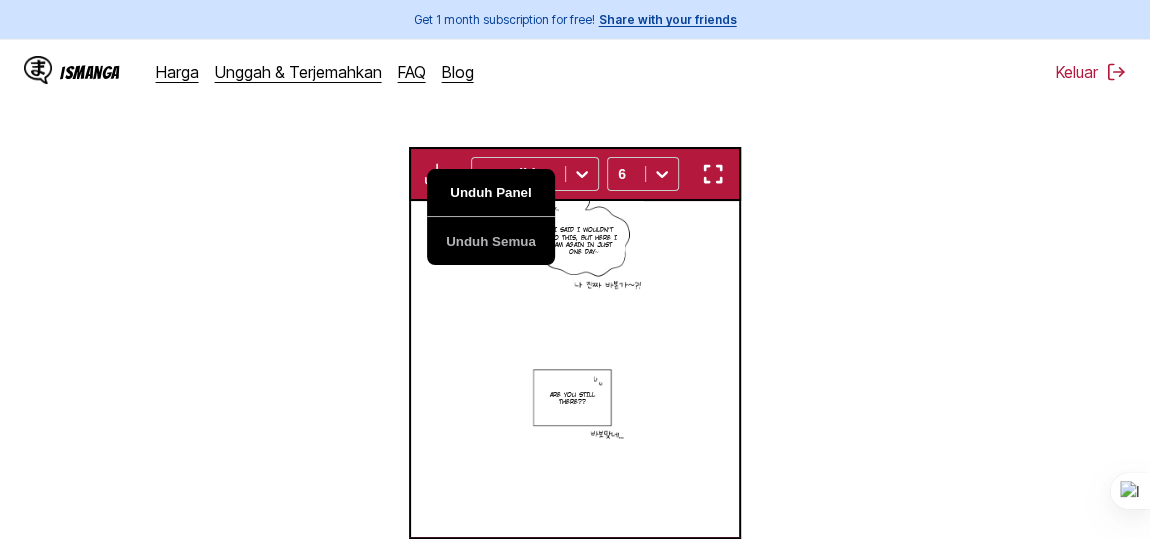 click on "Unduh Panel" at bounding box center [491, 193] 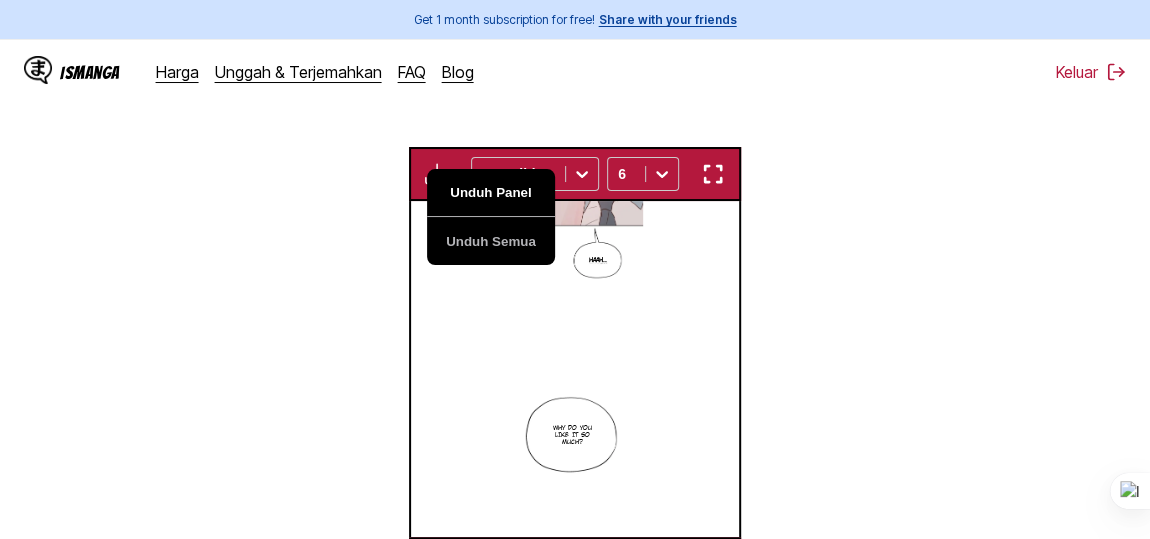 click on "Unduh Panel" at bounding box center [491, 193] 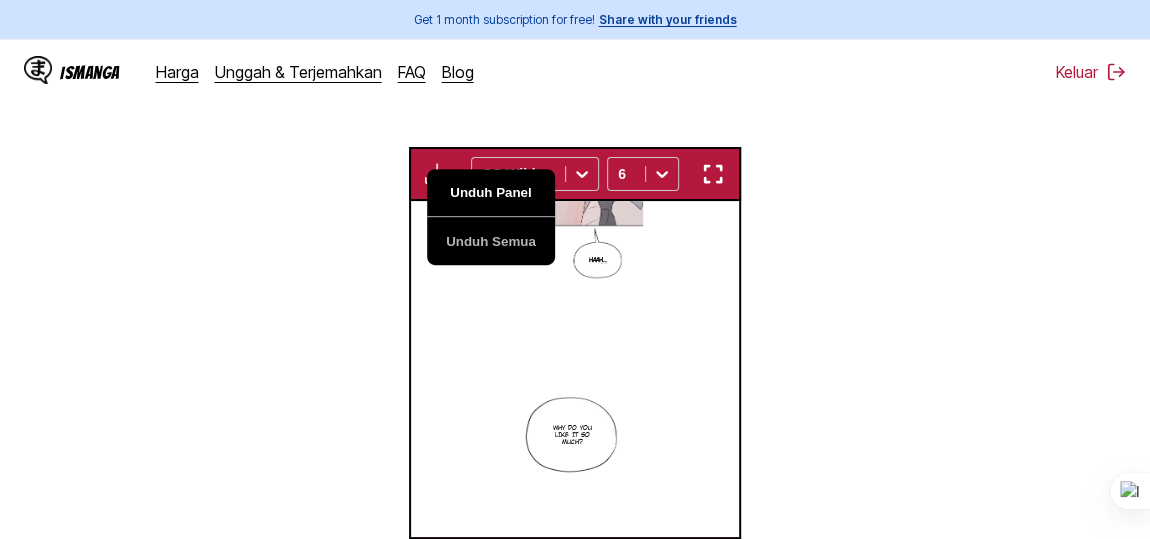 scroll, scrollTop: 0, scrollLeft: 2631, axis: horizontal 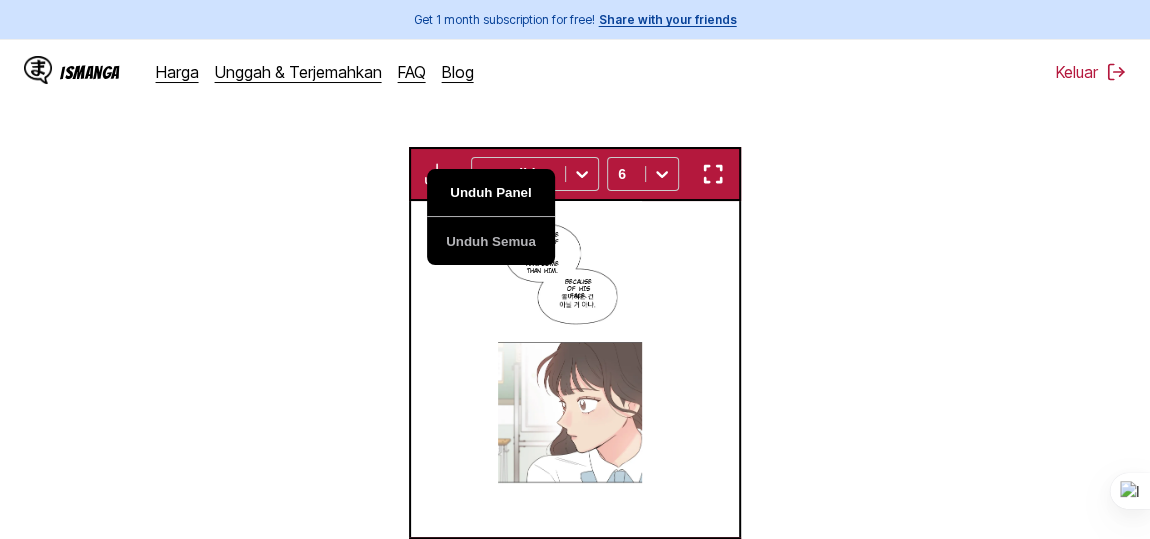 click on "Unduh Panel" at bounding box center (491, 193) 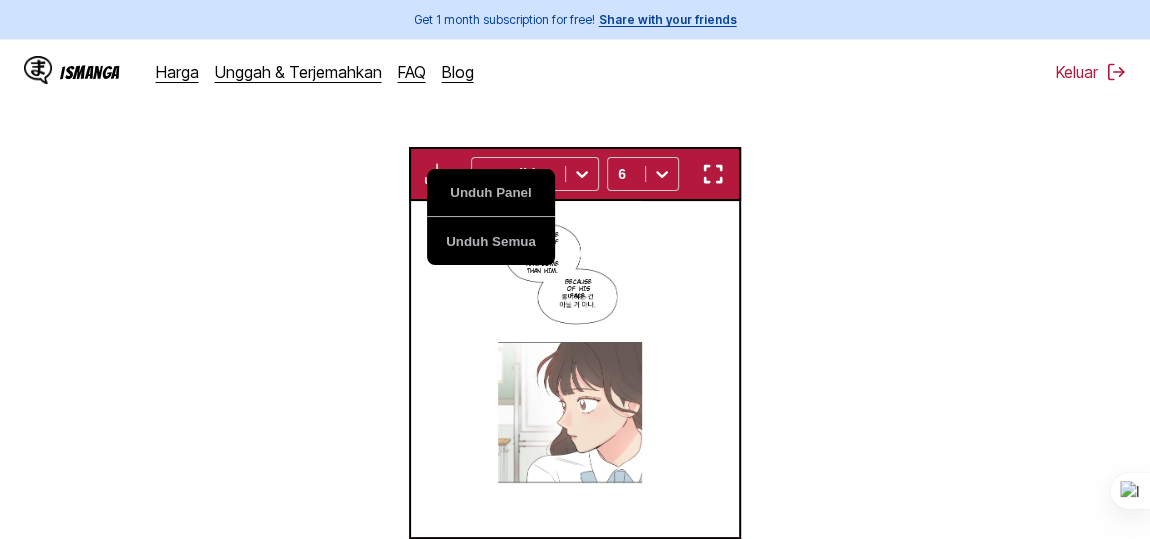 scroll, scrollTop: 0, scrollLeft: 2959, axis: horizontal 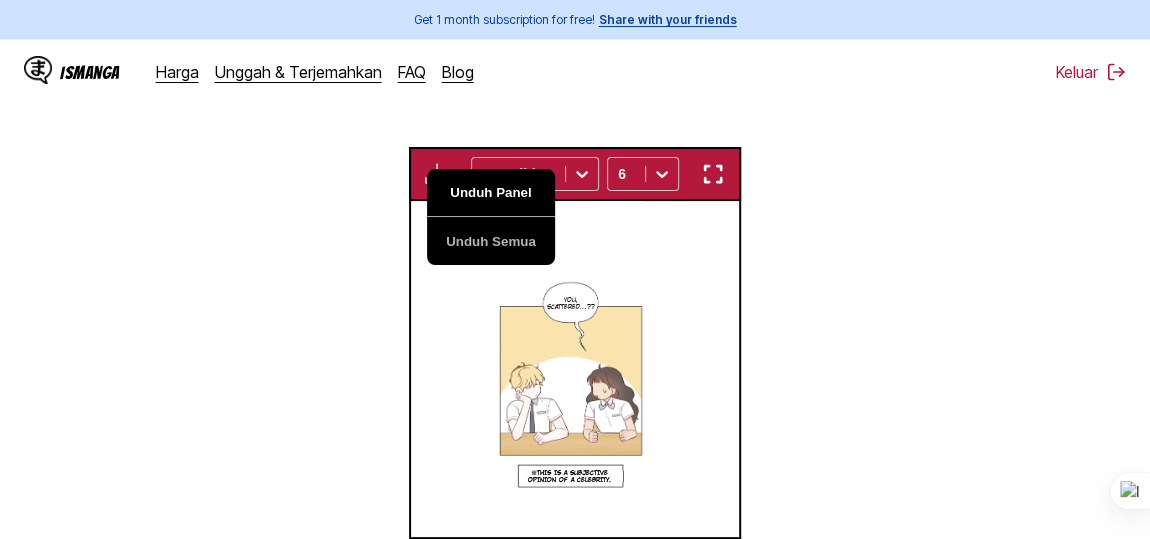 click on "Unduh Panel" at bounding box center (491, 193) 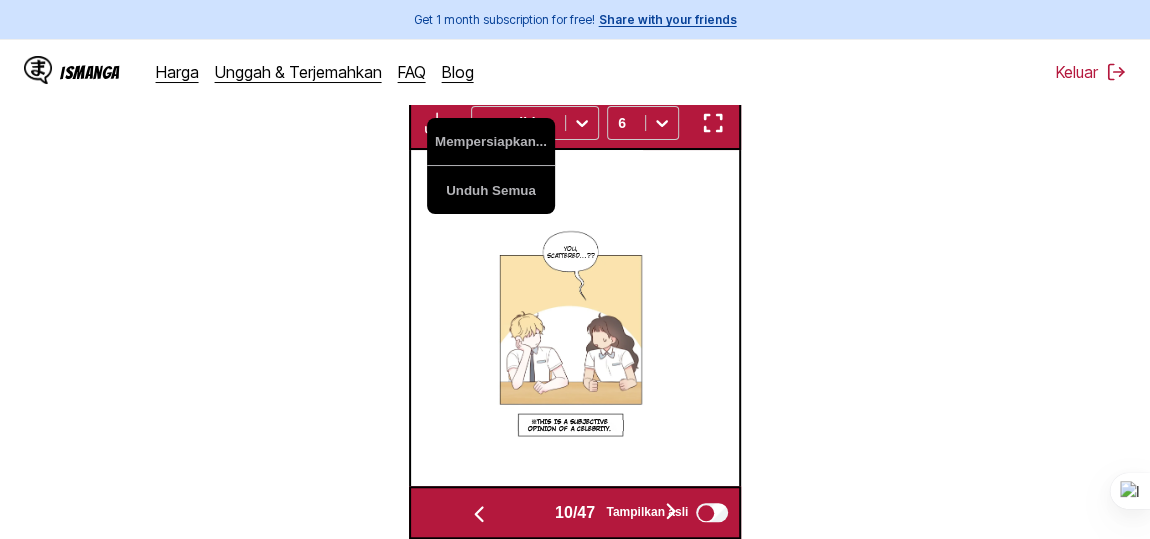 scroll, scrollTop: 615, scrollLeft: 0, axis: vertical 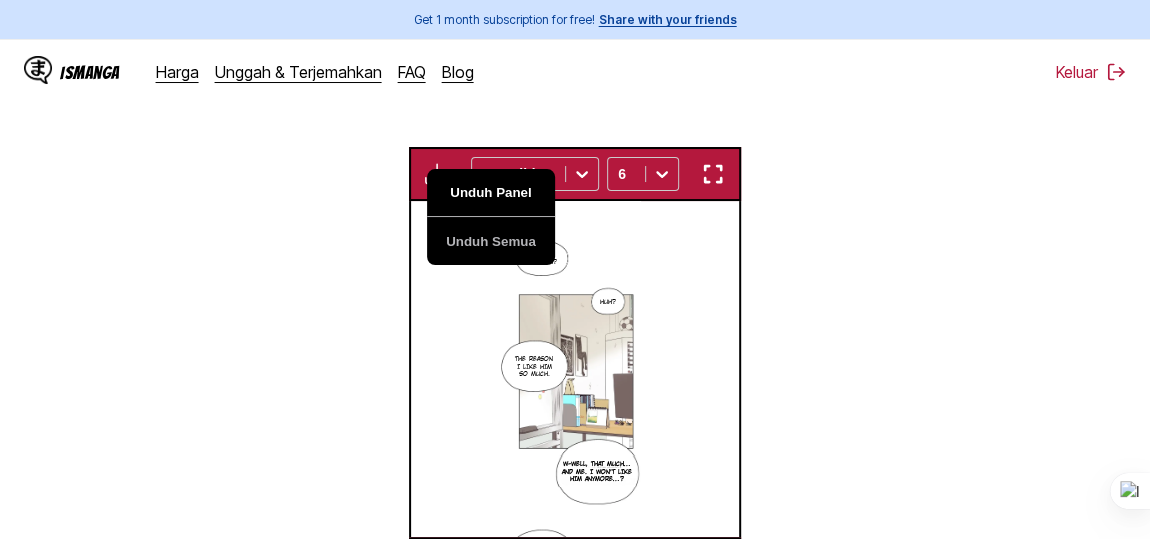 click on "Unduh Panel" at bounding box center (491, 193) 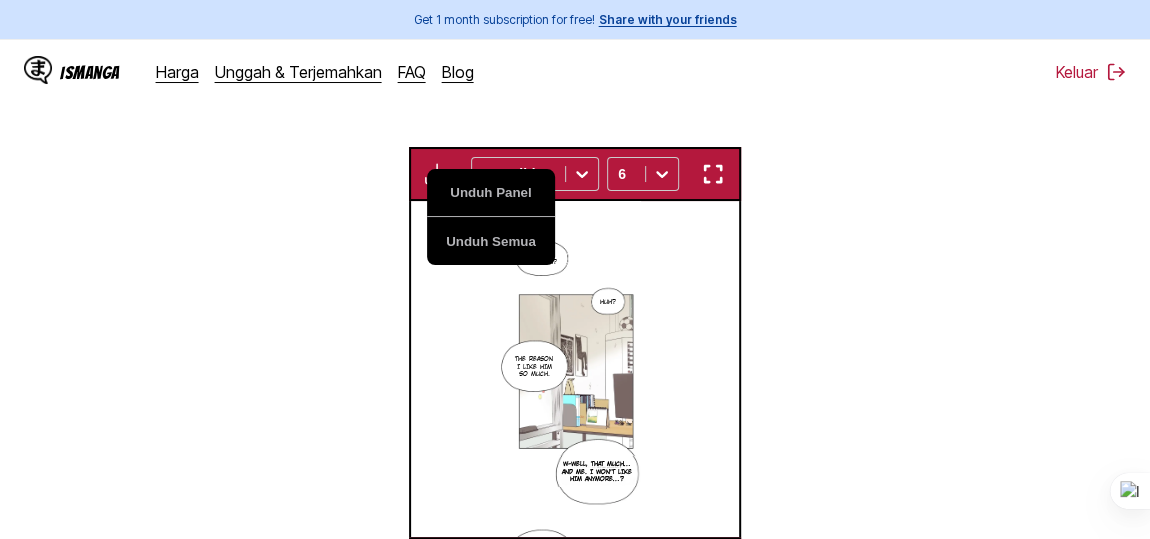 scroll, scrollTop: 0, scrollLeft: 3618, axis: horizontal 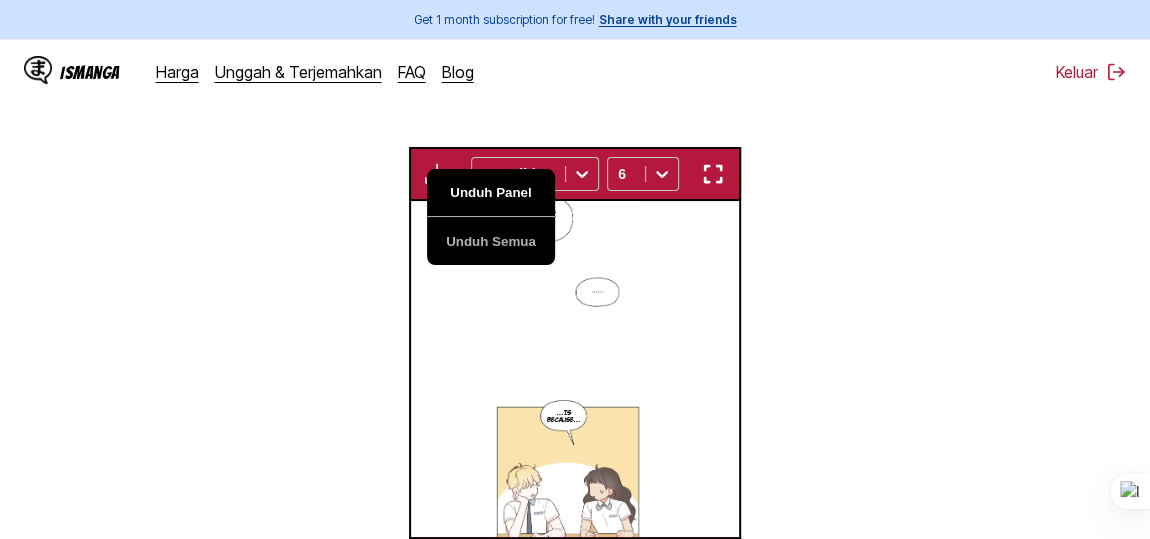 click on "Unduh Panel" at bounding box center (491, 193) 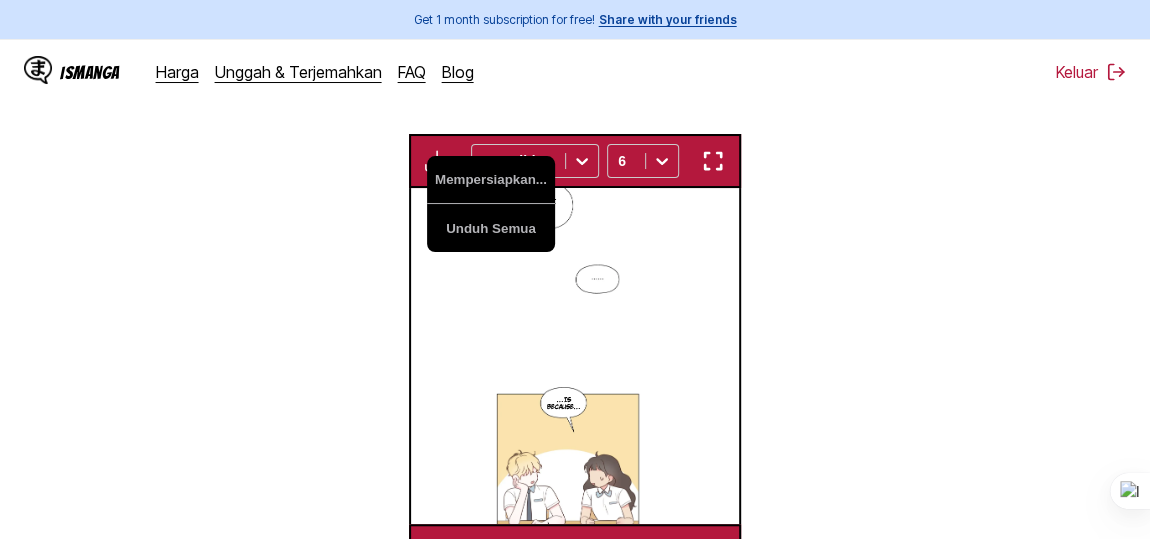 scroll, scrollTop: 524, scrollLeft: 0, axis: vertical 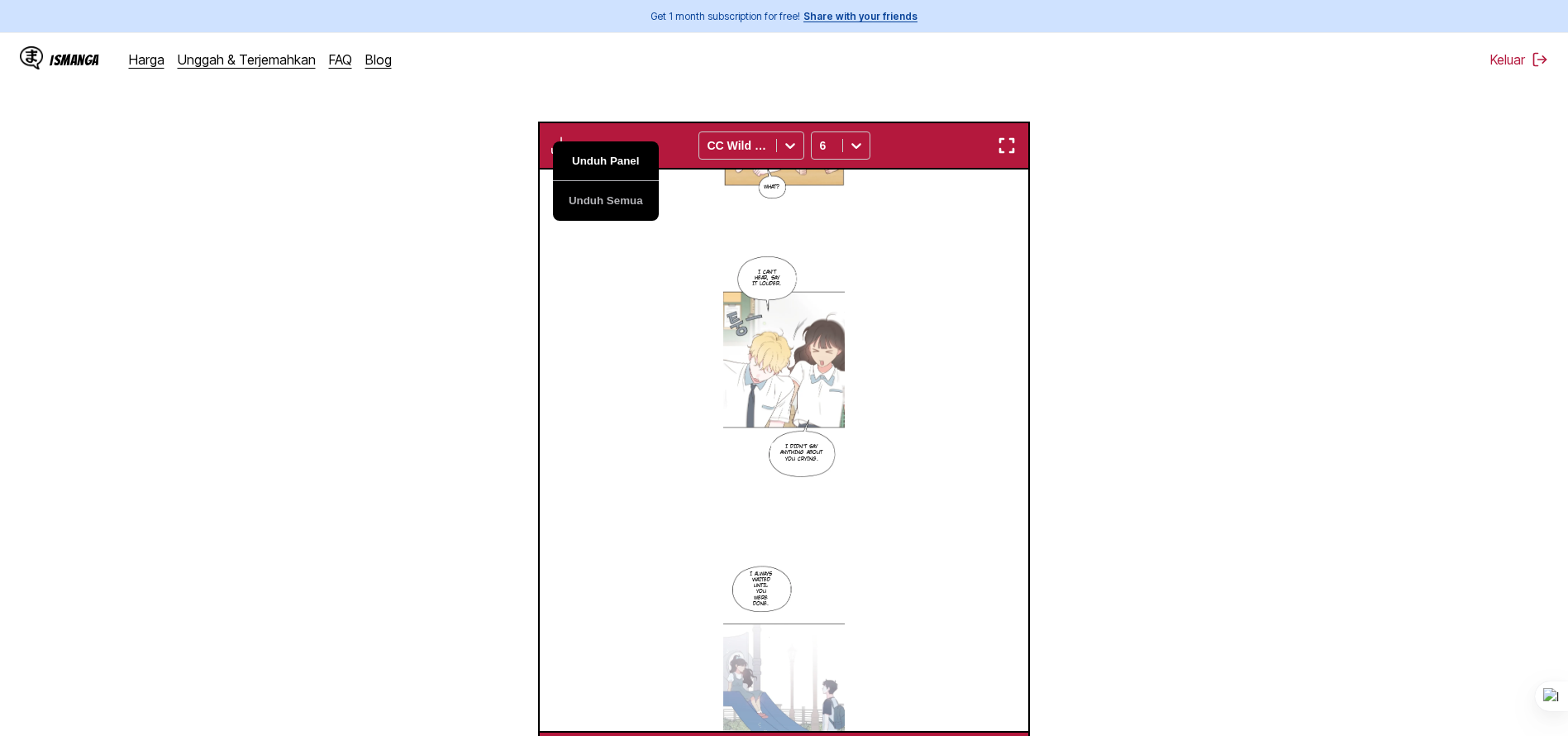 click on "Unduh Panel" at bounding box center [606, 161] 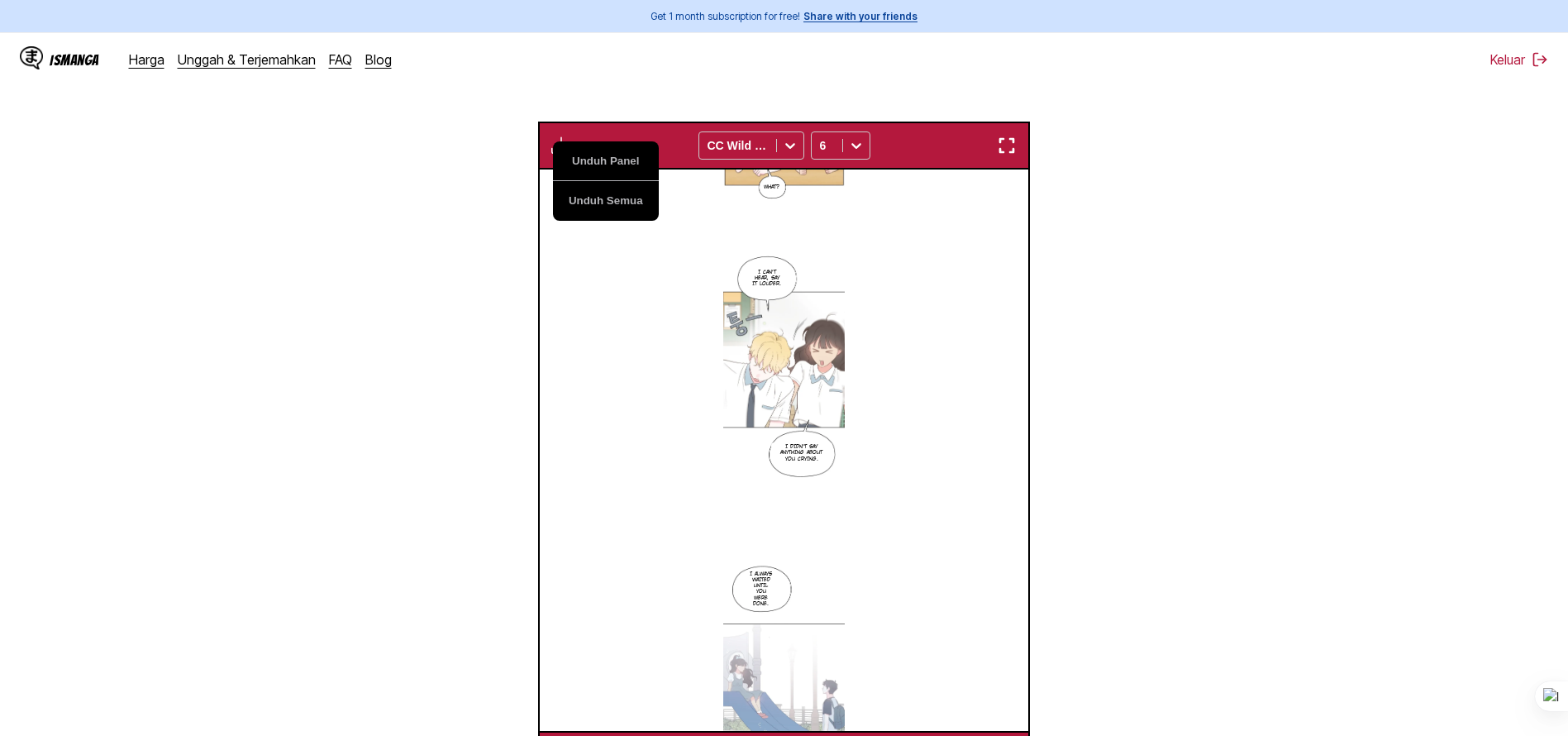 scroll, scrollTop: 0, scrollLeft: 6356, axis: horizontal 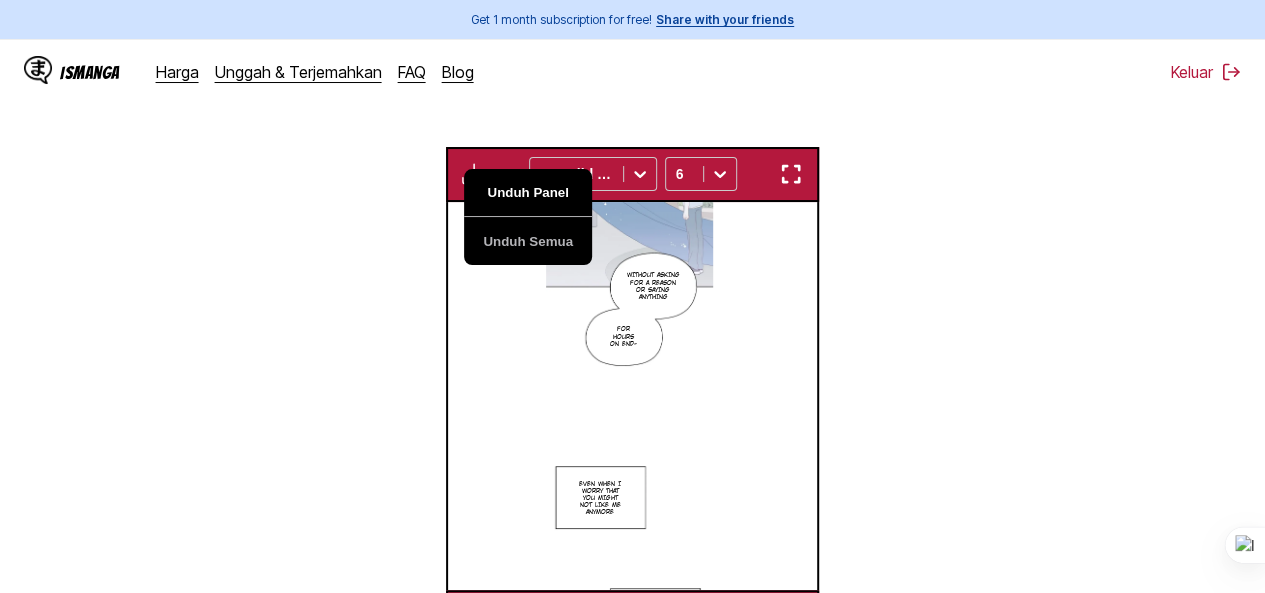 click on "Unduh Panel" at bounding box center (528, 193) 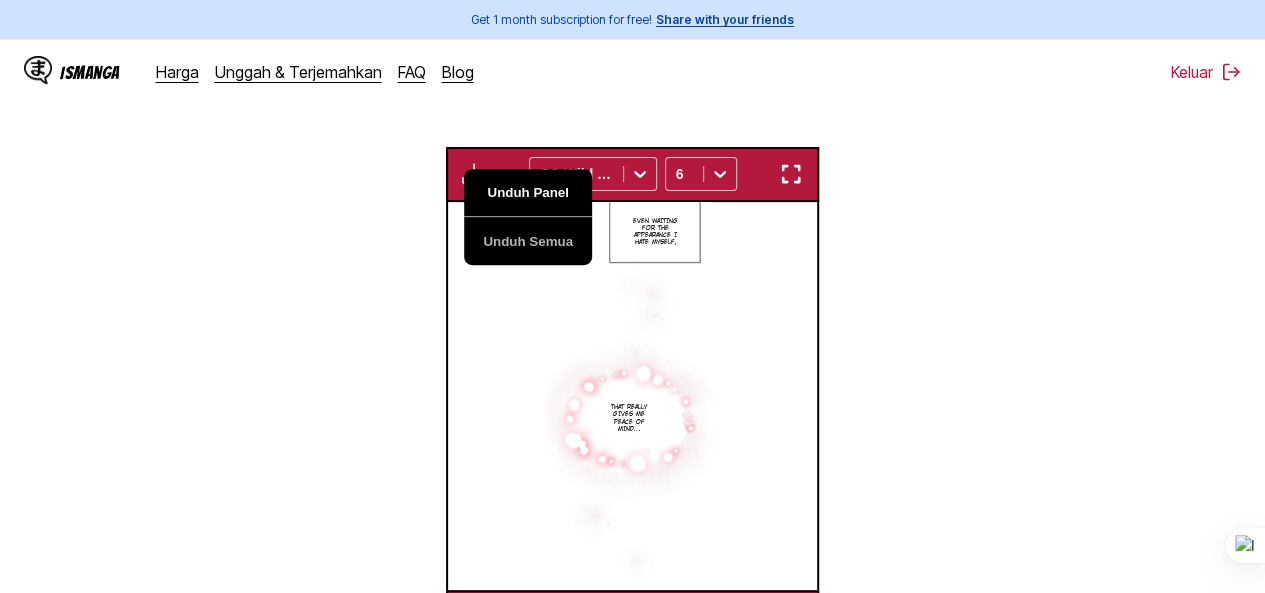 click on "Unduh Panel" at bounding box center [528, 193] 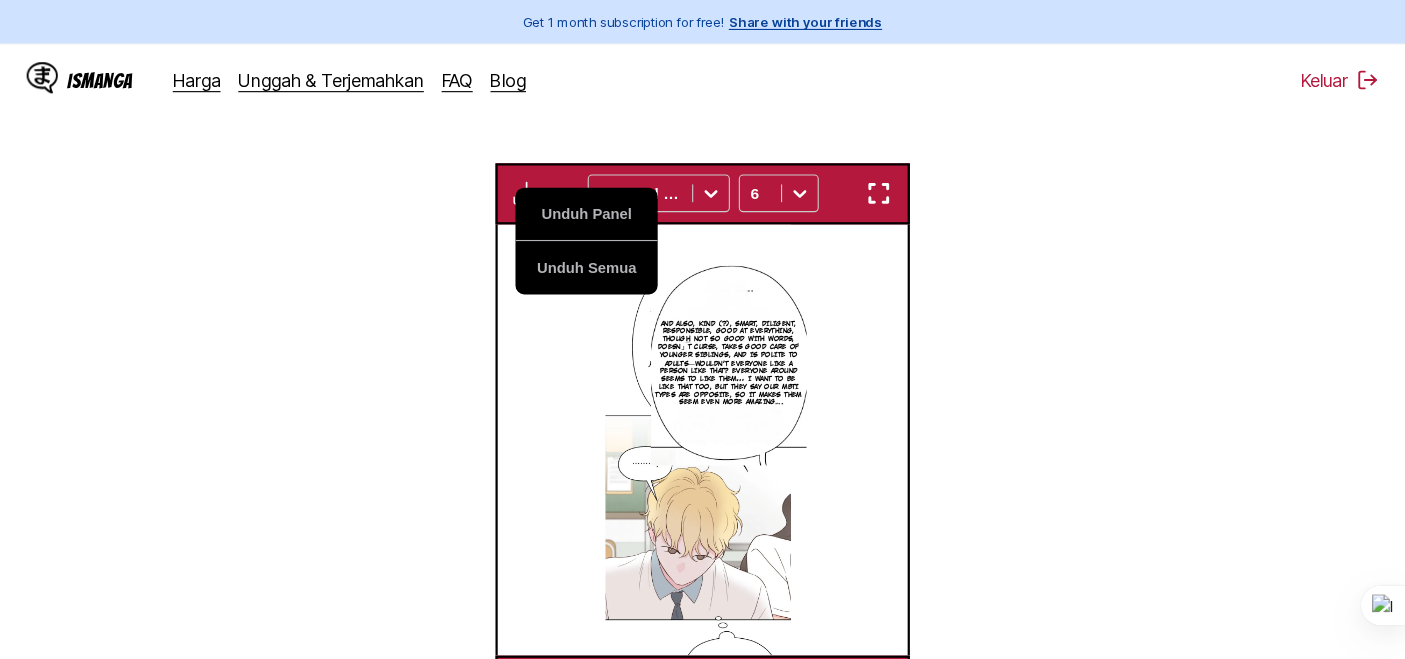 scroll, scrollTop: 524, scrollLeft: 0, axis: vertical 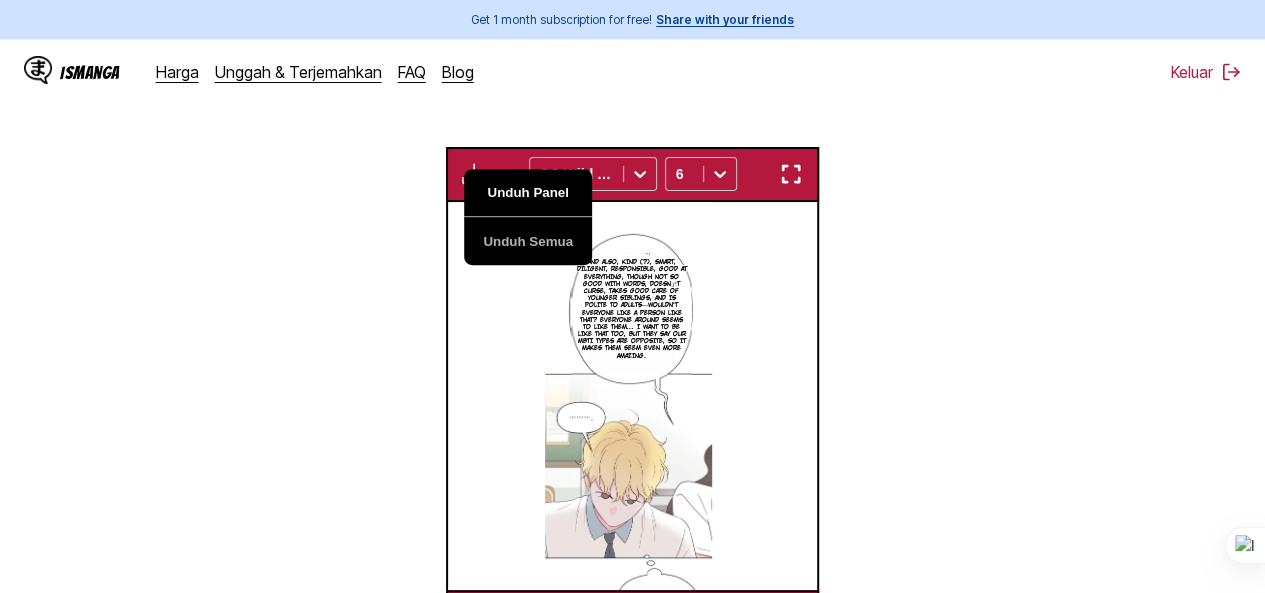click on "Unduh Panel" at bounding box center [528, 193] 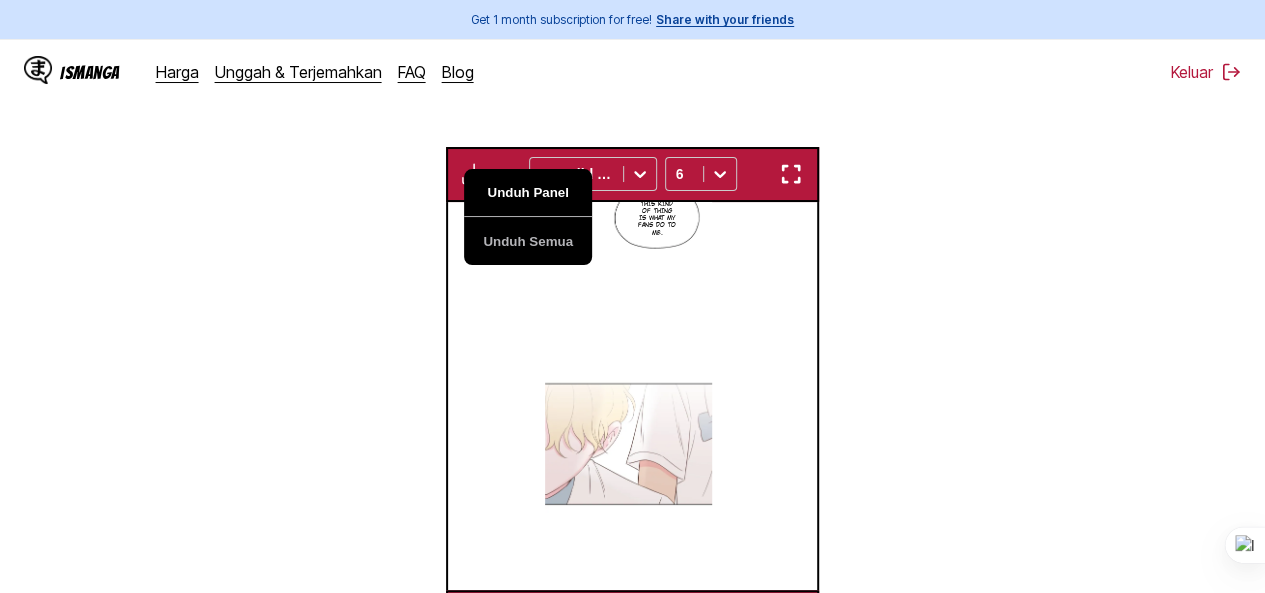 click on "Unduh Panel" at bounding box center (528, 193) 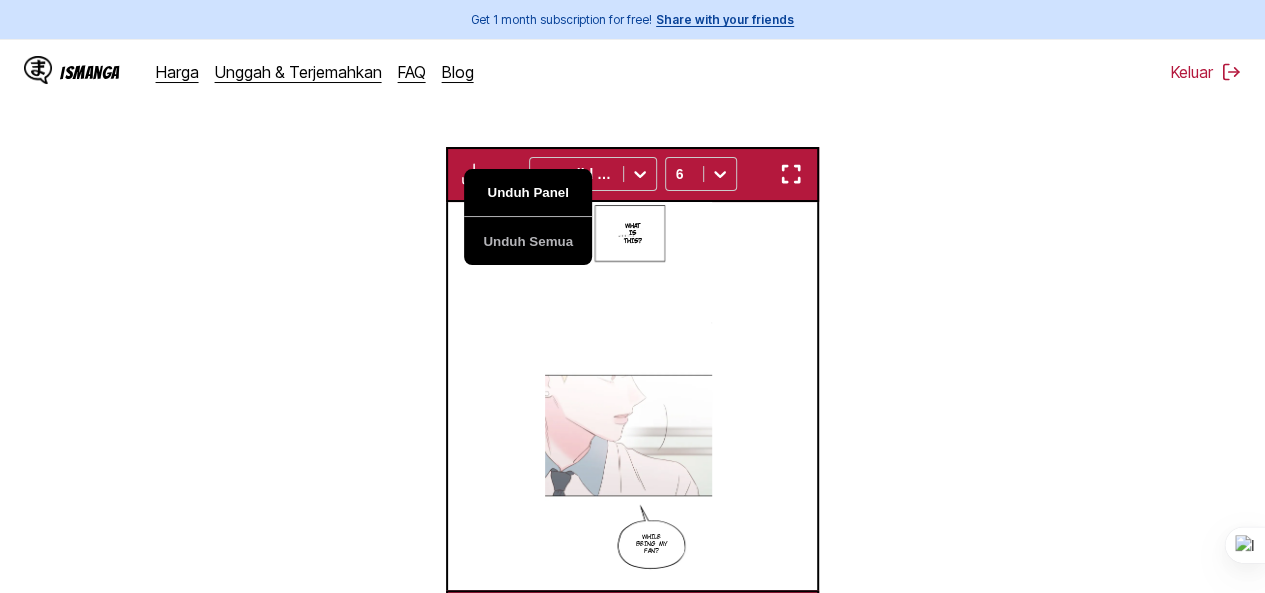 click on "Unduh Panel" at bounding box center [528, 193] 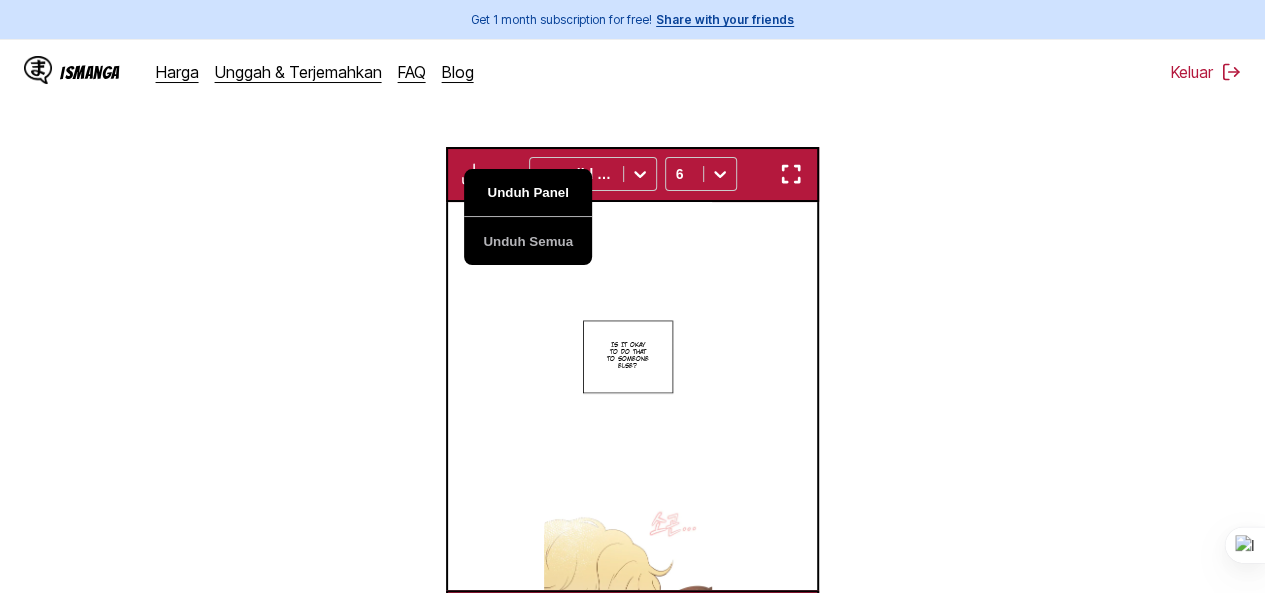 click on "Unduh Panel" at bounding box center [528, 193] 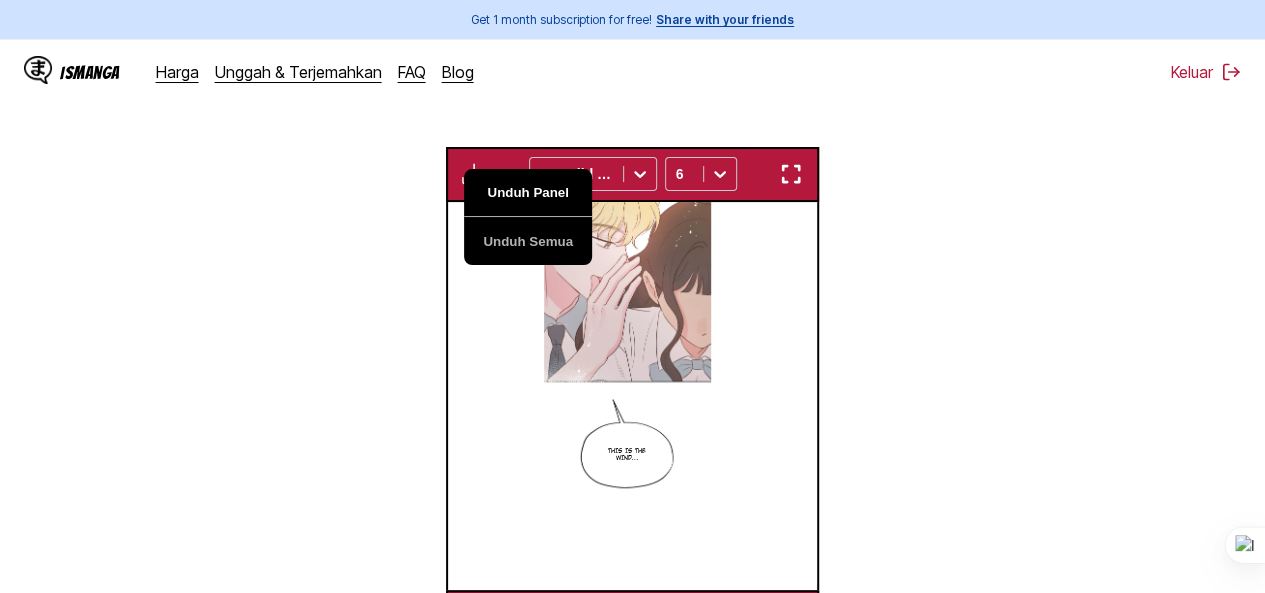 click on "Unduh Panel" at bounding box center (528, 193) 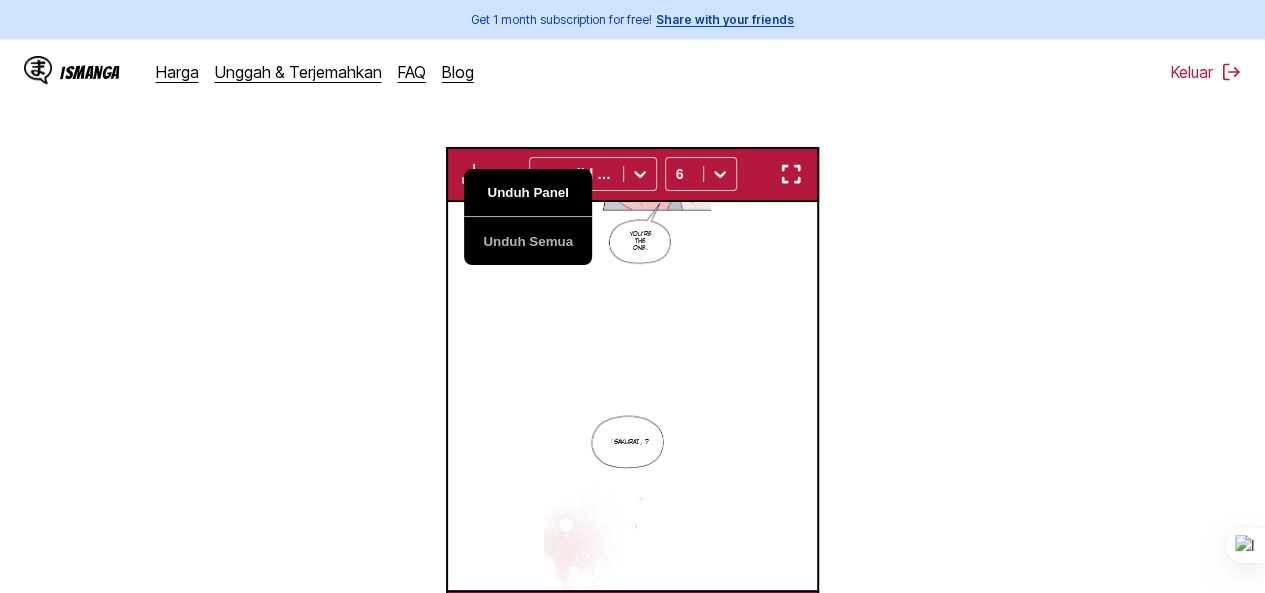 click on "Unduh Panel" at bounding box center [528, 193] 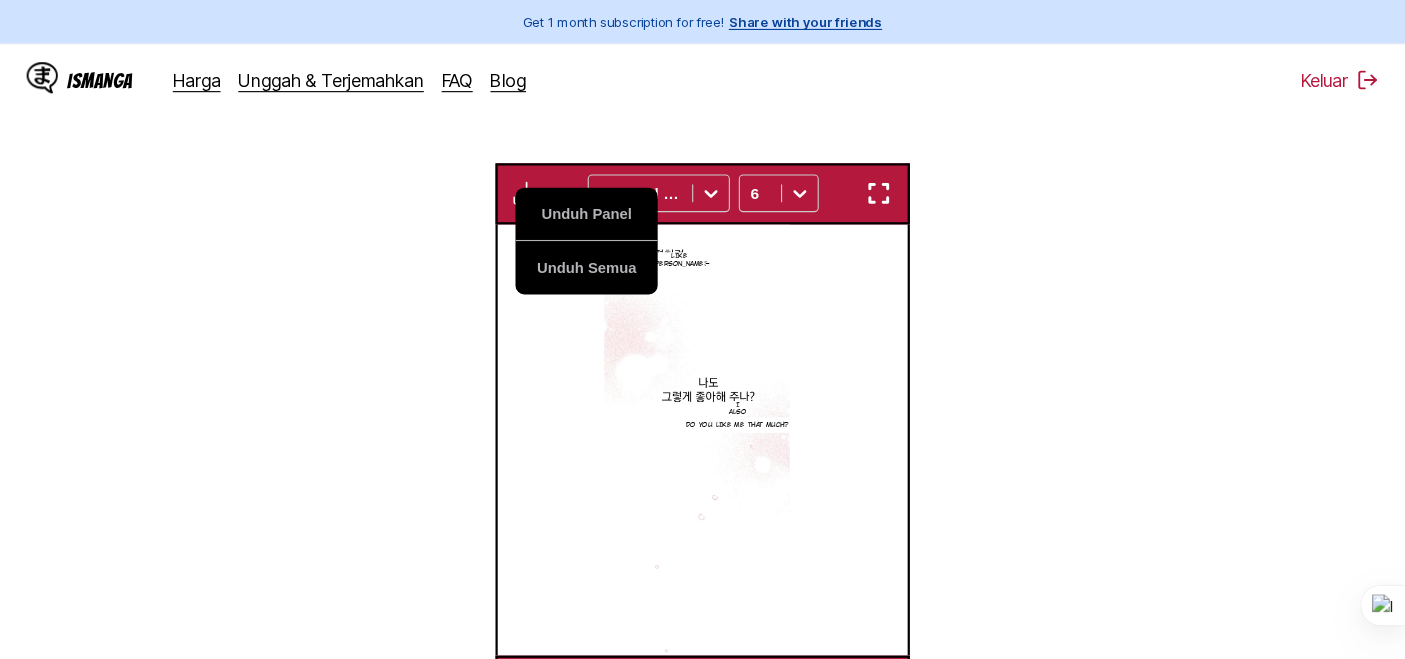 scroll, scrollTop: 524, scrollLeft: 0, axis: vertical 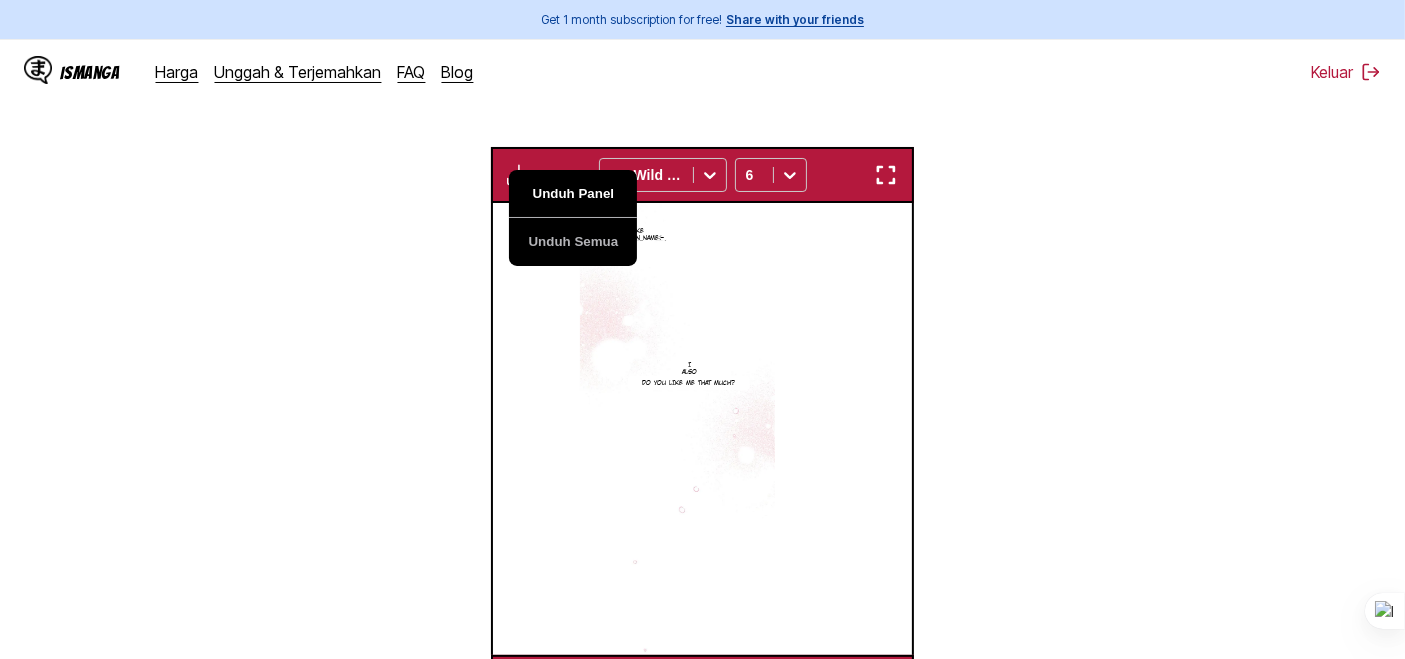 click on "Unduh Panel" at bounding box center [573, 194] 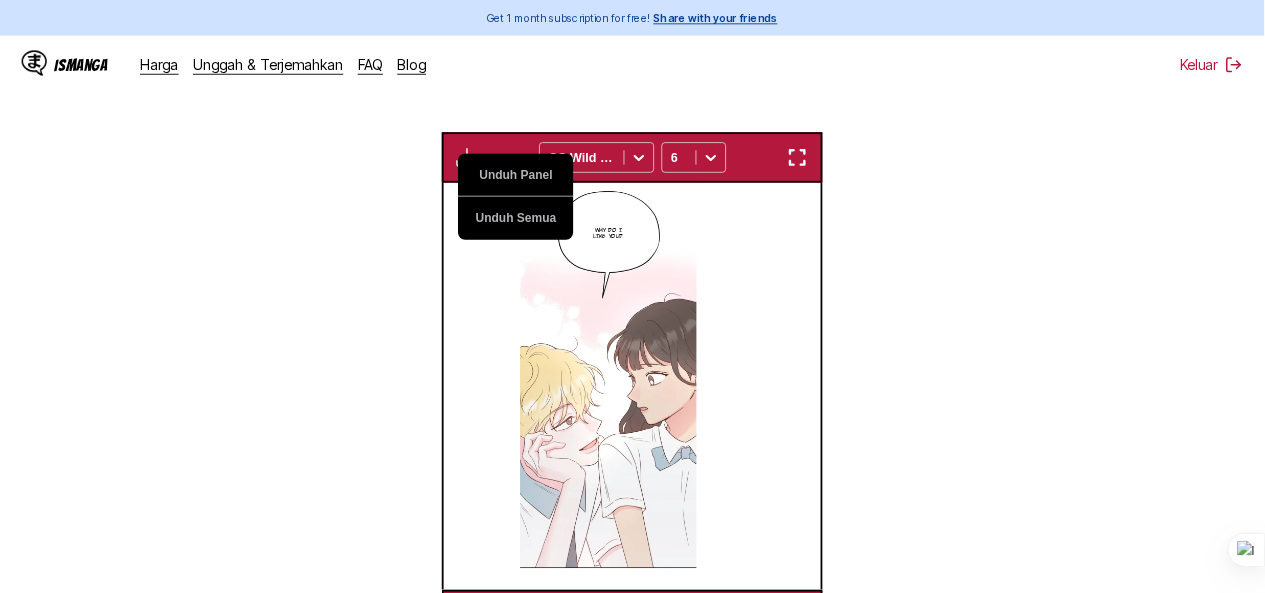 scroll, scrollTop: 524, scrollLeft: 0, axis: vertical 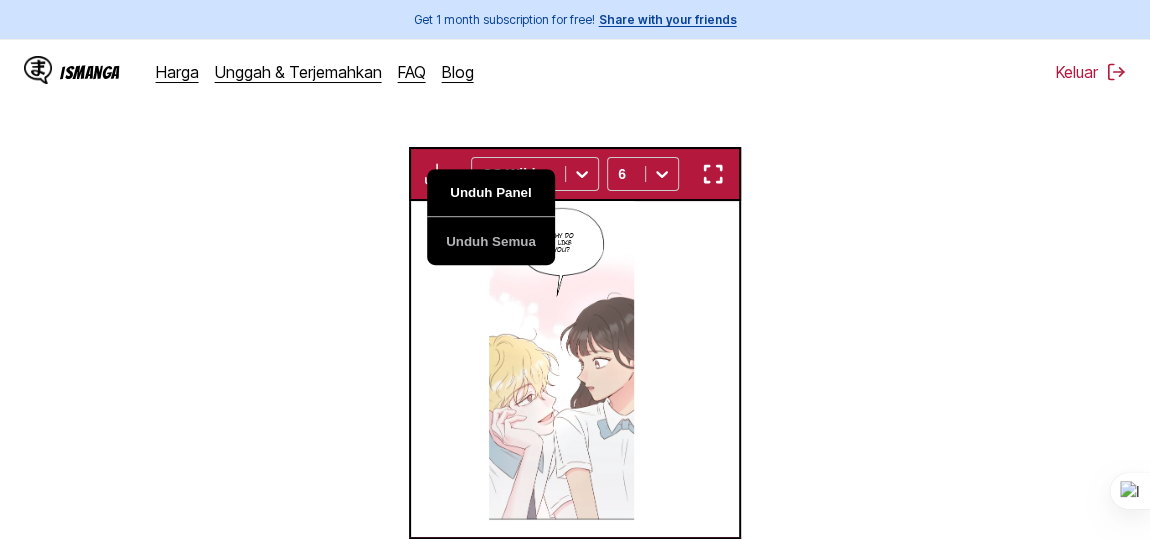 click on "Unduh Panel" at bounding box center [491, 193] 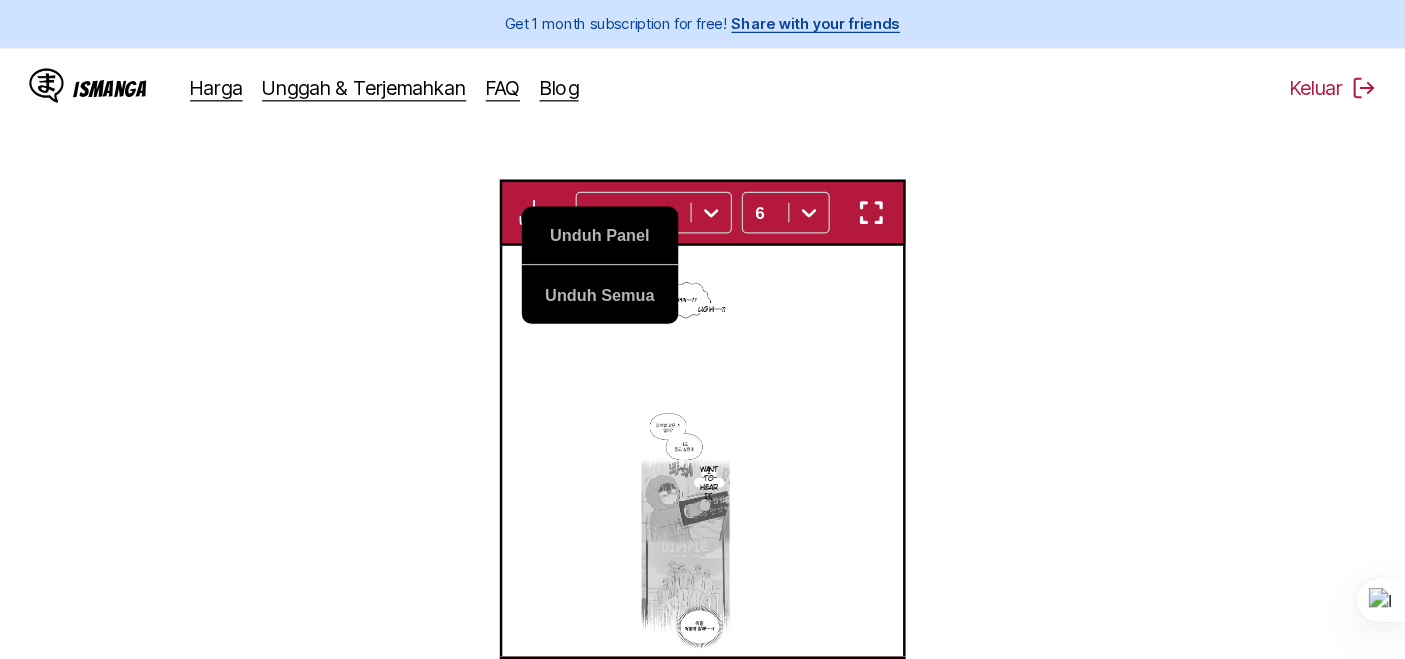 scroll, scrollTop: 524, scrollLeft: 0, axis: vertical 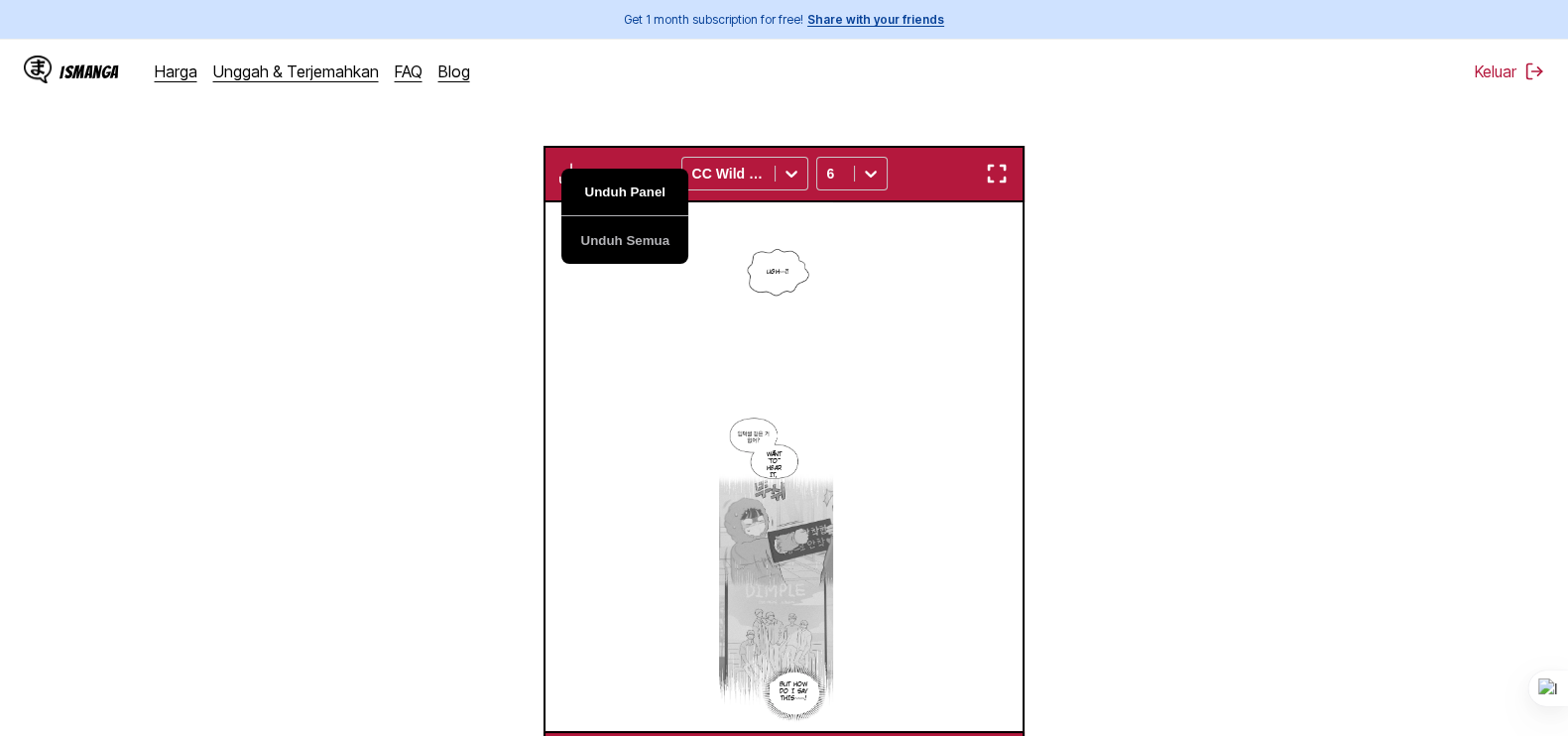 click on "Unduh Panel" at bounding box center (625, 192) 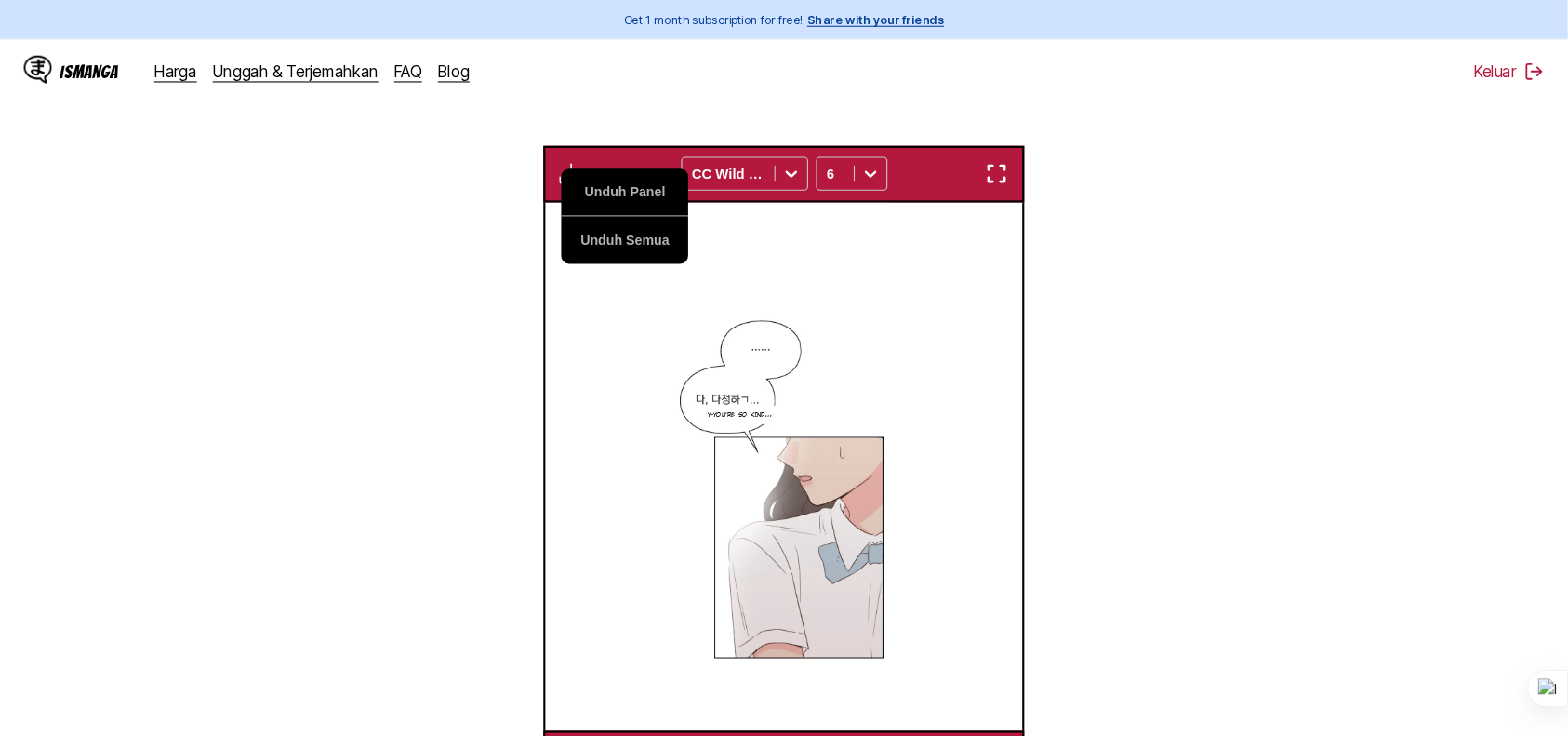 scroll, scrollTop: 488, scrollLeft: 0, axis: vertical 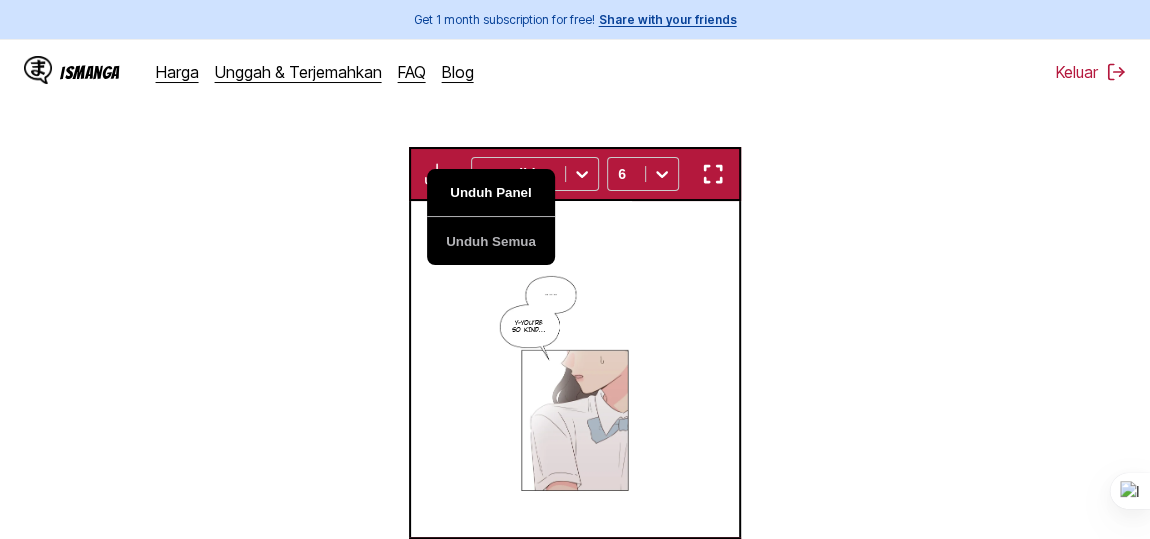 click on "Unduh Panel" at bounding box center [491, 193] 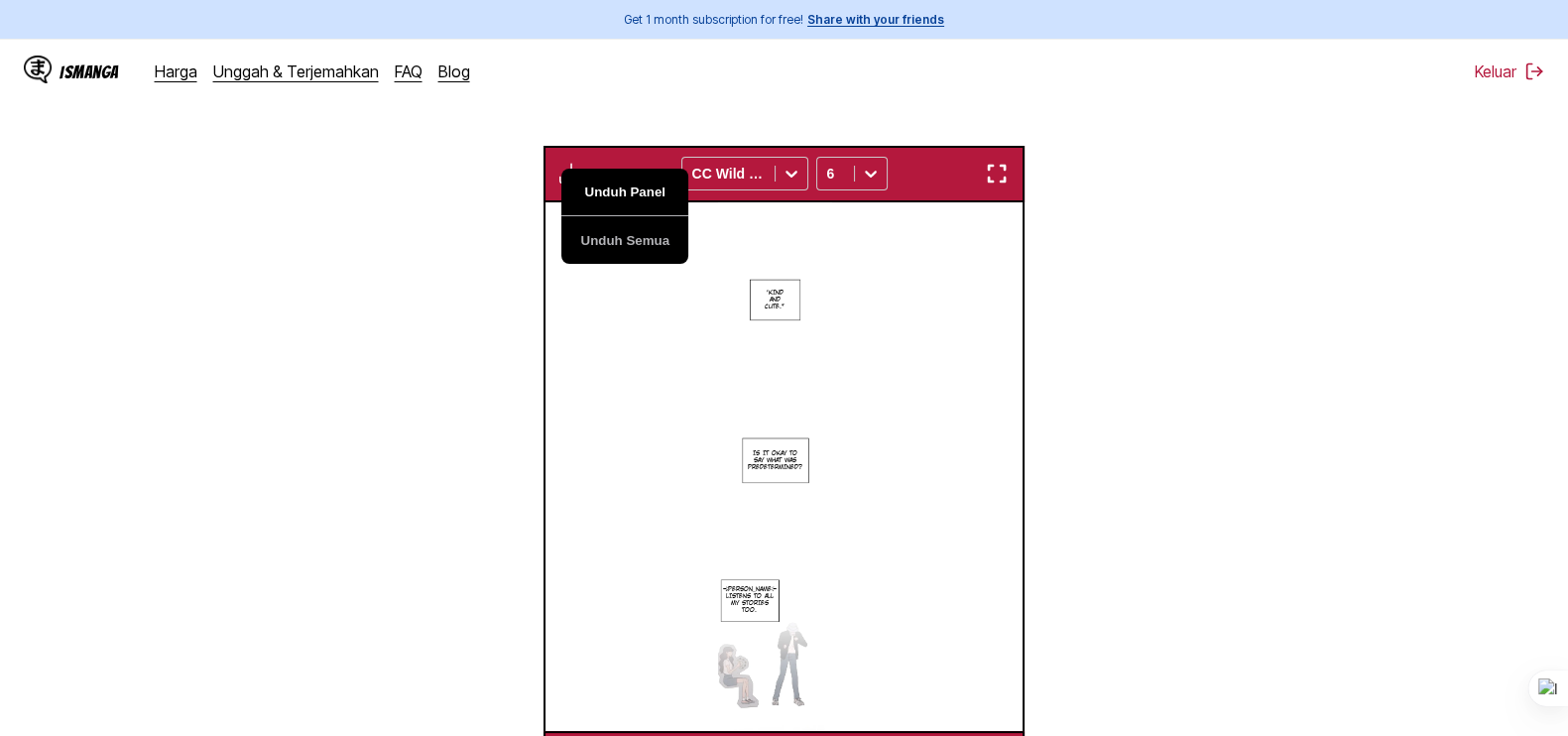 click on "Unduh Panel" at bounding box center (625, 192) 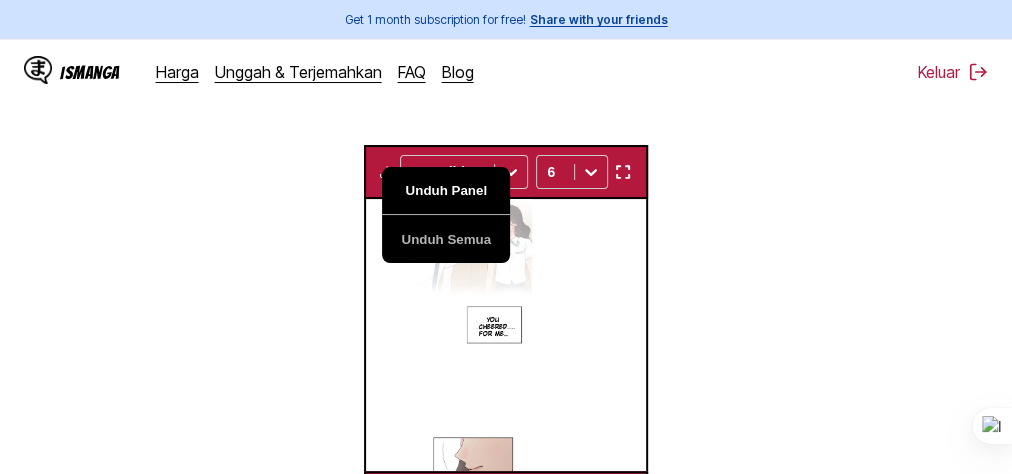 click on "Unduh Panel" at bounding box center [446, 191] 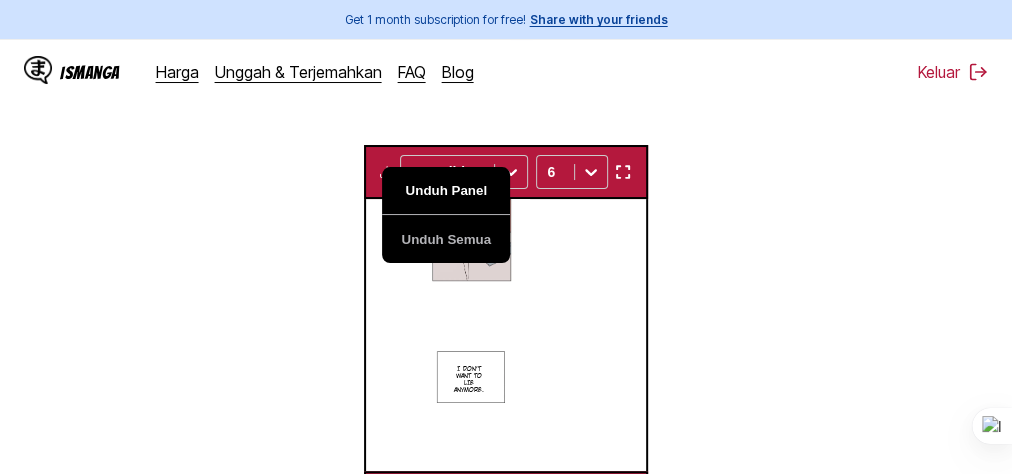 click on "Unduh Panel" at bounding box center (446, 191) 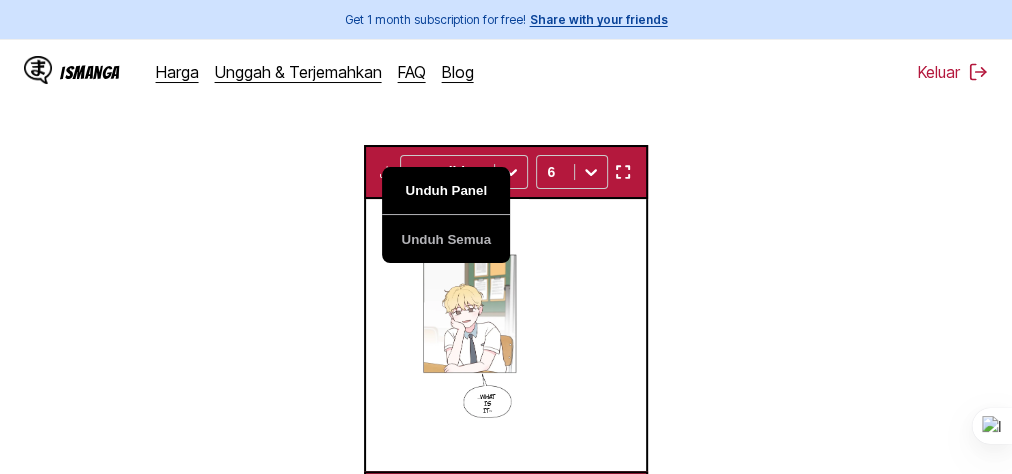 click on "Unduh Panel" at bounding box center (446, 191) 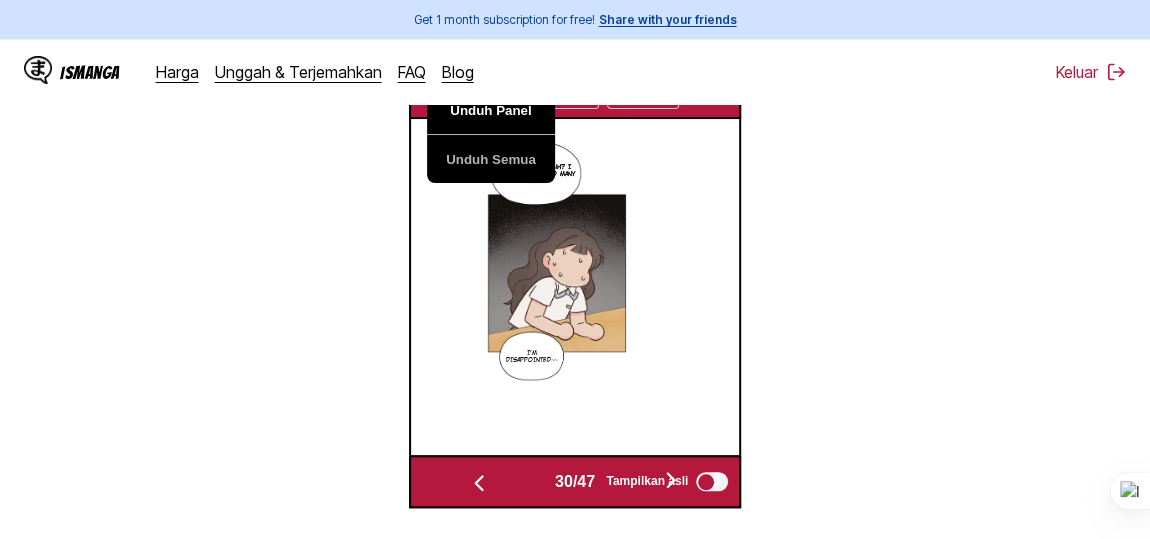 click on "Unduh Panel" at bounding box center [491, 111] 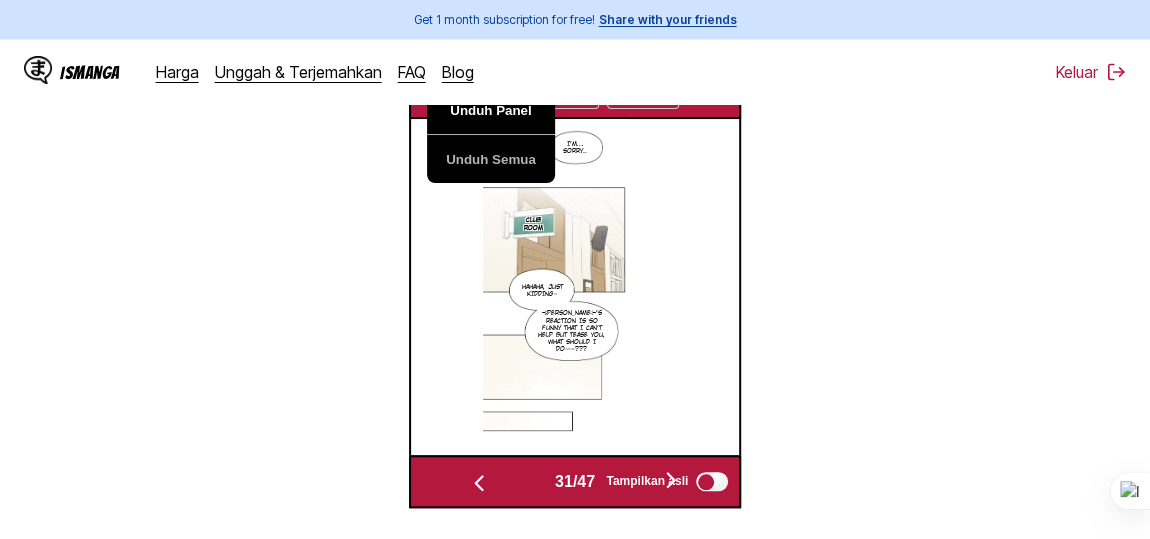 click on "Unduh Panel" at bounding box center (491, 111) 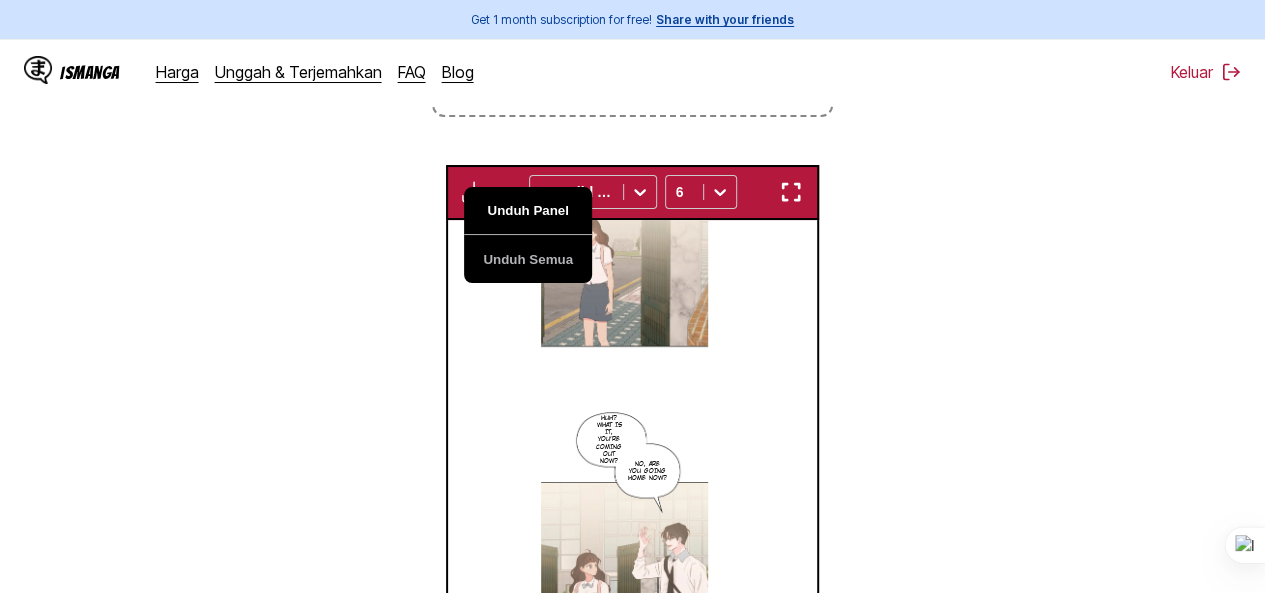 click on "Unduh Panel" at bounding box center [528, 211] 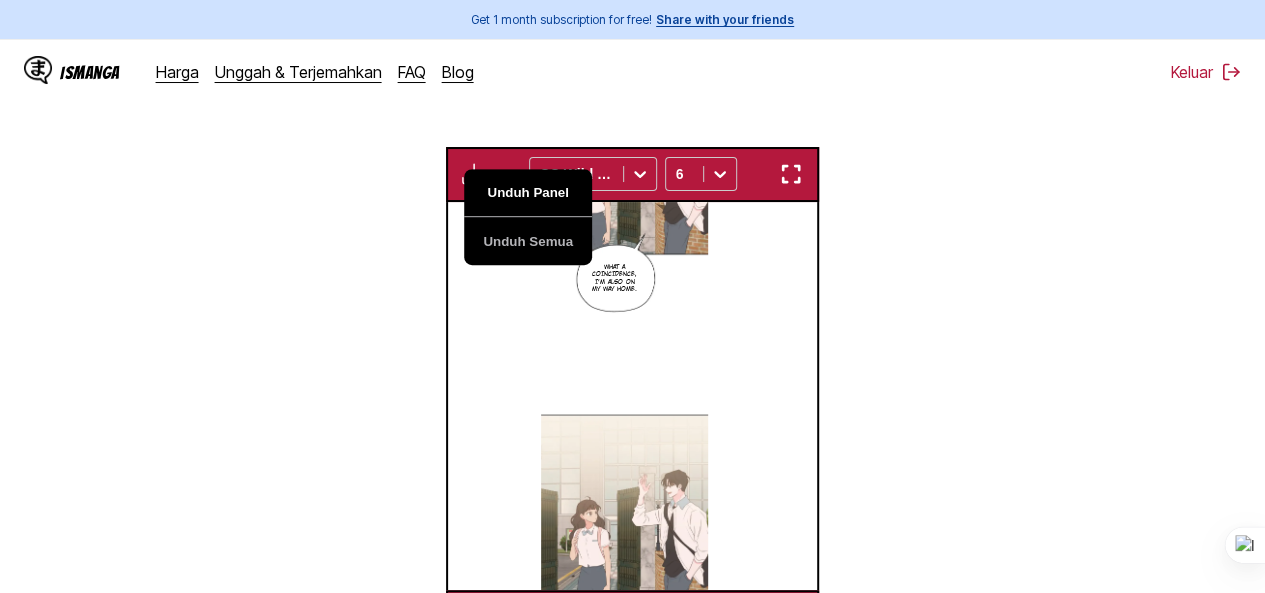 click on "Unduh Panel" at bounding box center [528, 193] 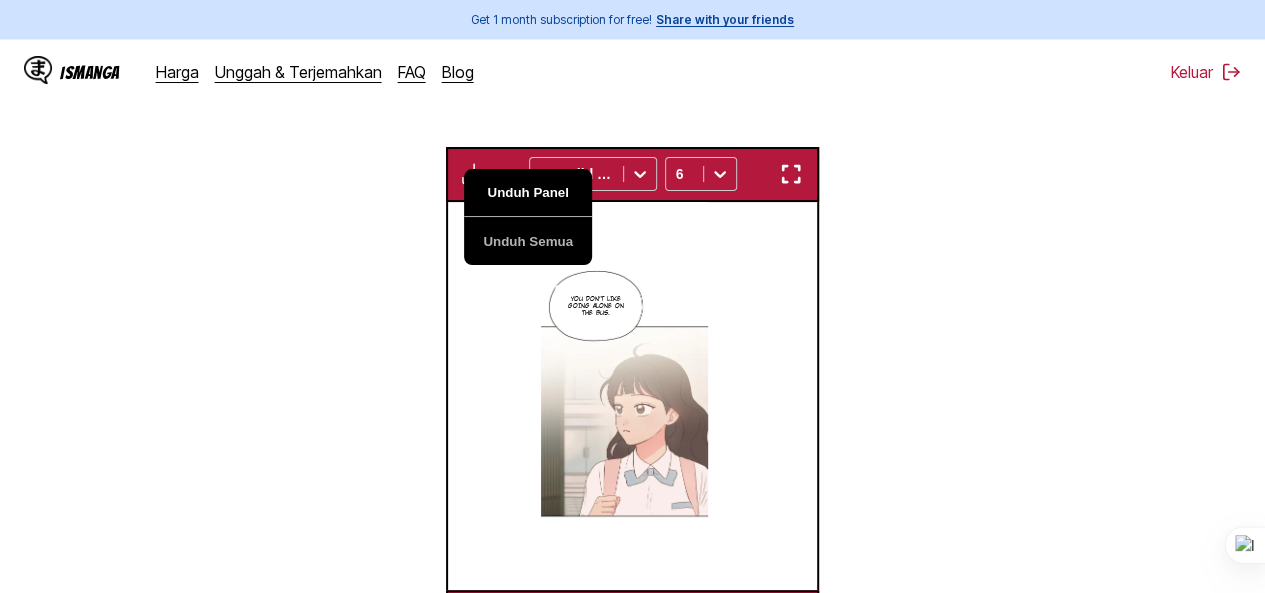 click on "Unduh Panel" at bounding box center [528, 193] 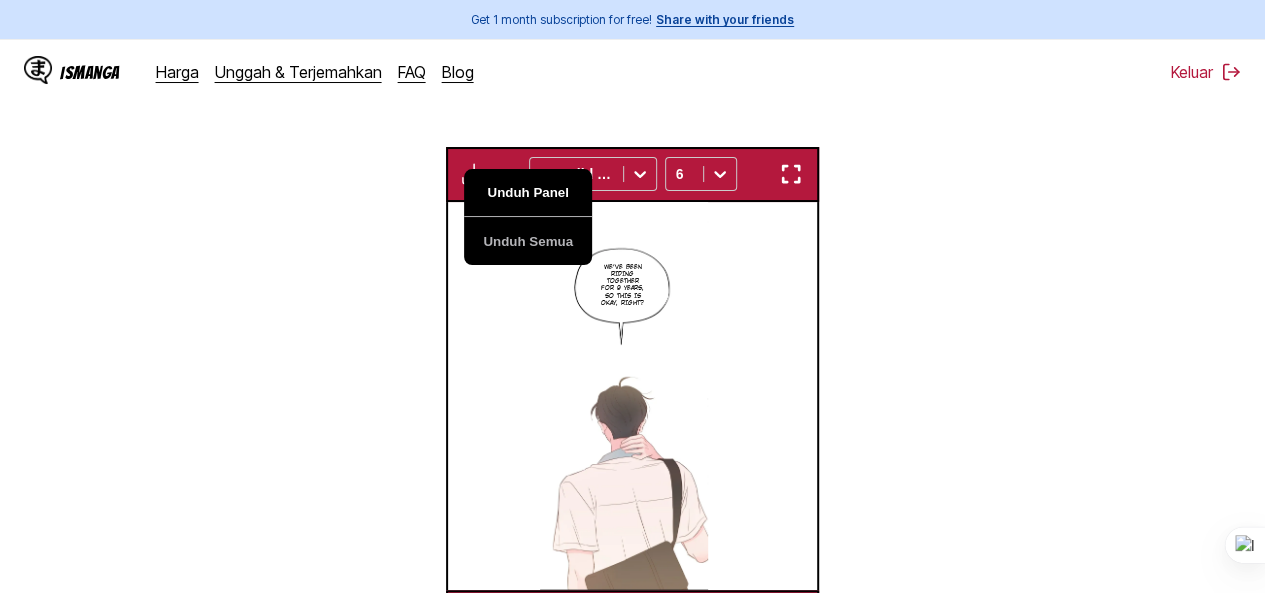 click on "Unduh Panel" at bounding box center [528, 193] 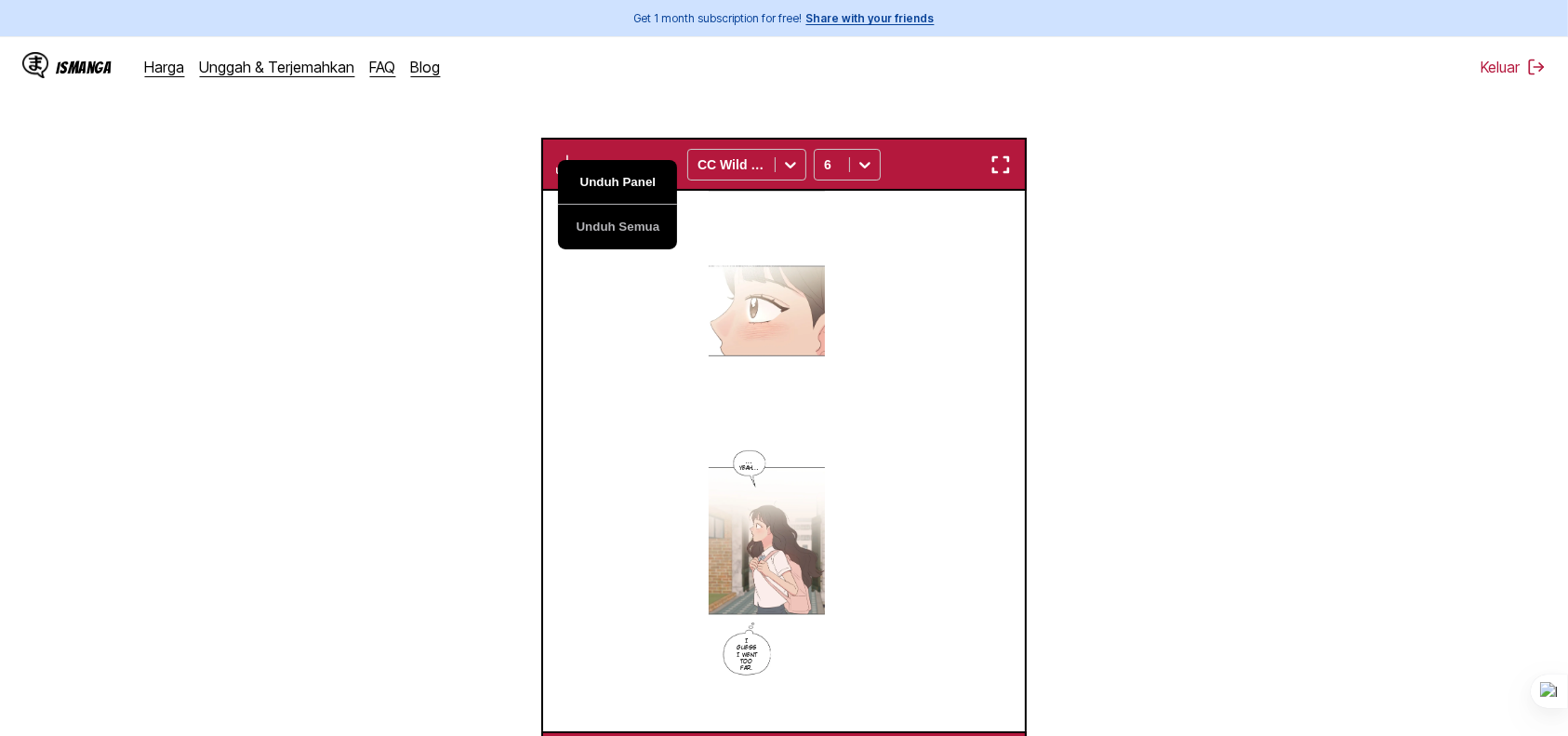 click on "Unduh Panel" at bounding box center (618, 182) 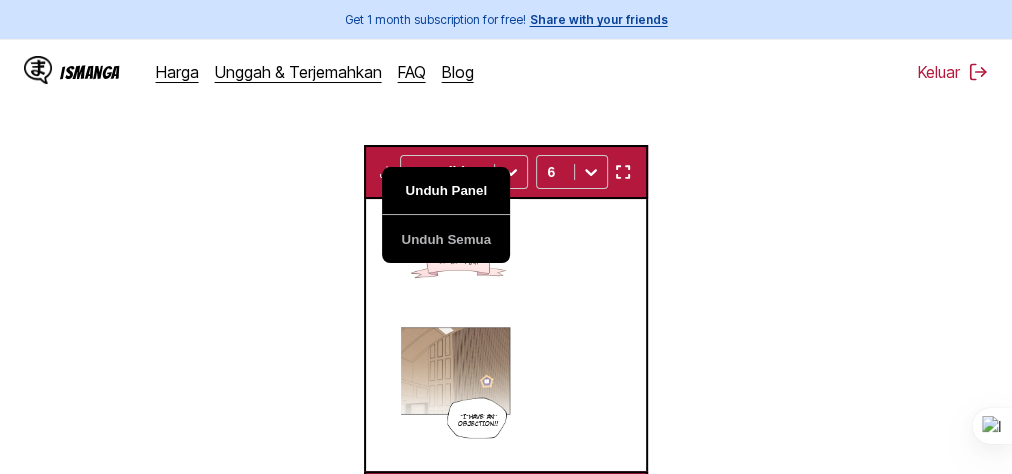 click on "Unduh Panel" at bounding box center (446, 191) 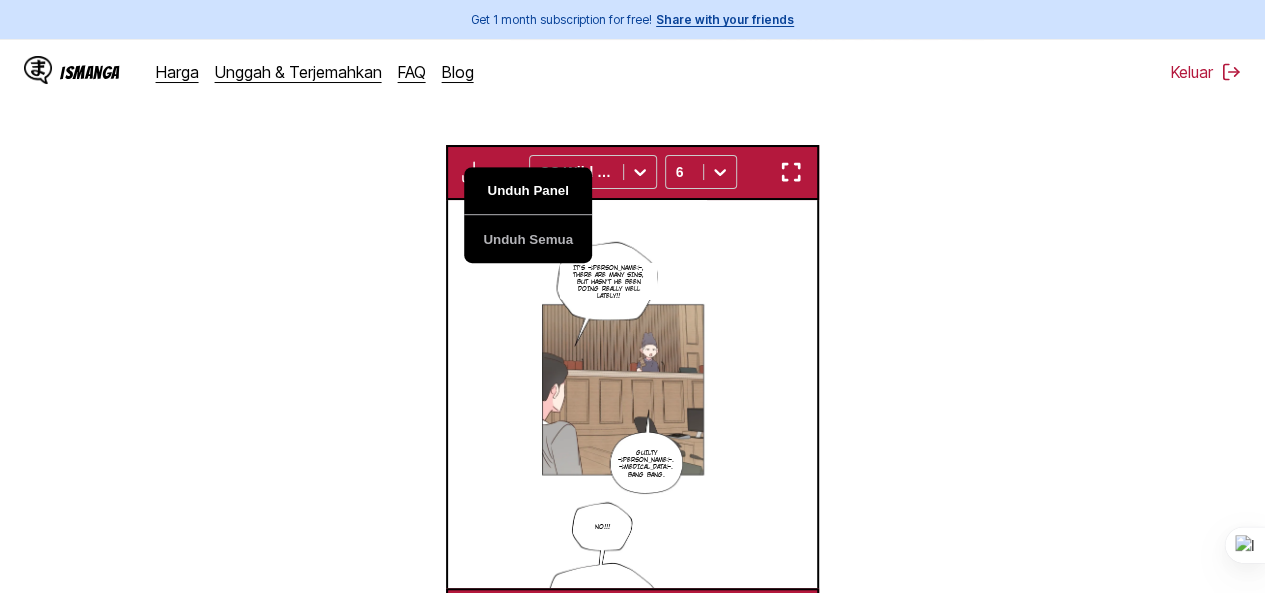 click on "Unduh Panel" at bounding box center [528, 191] 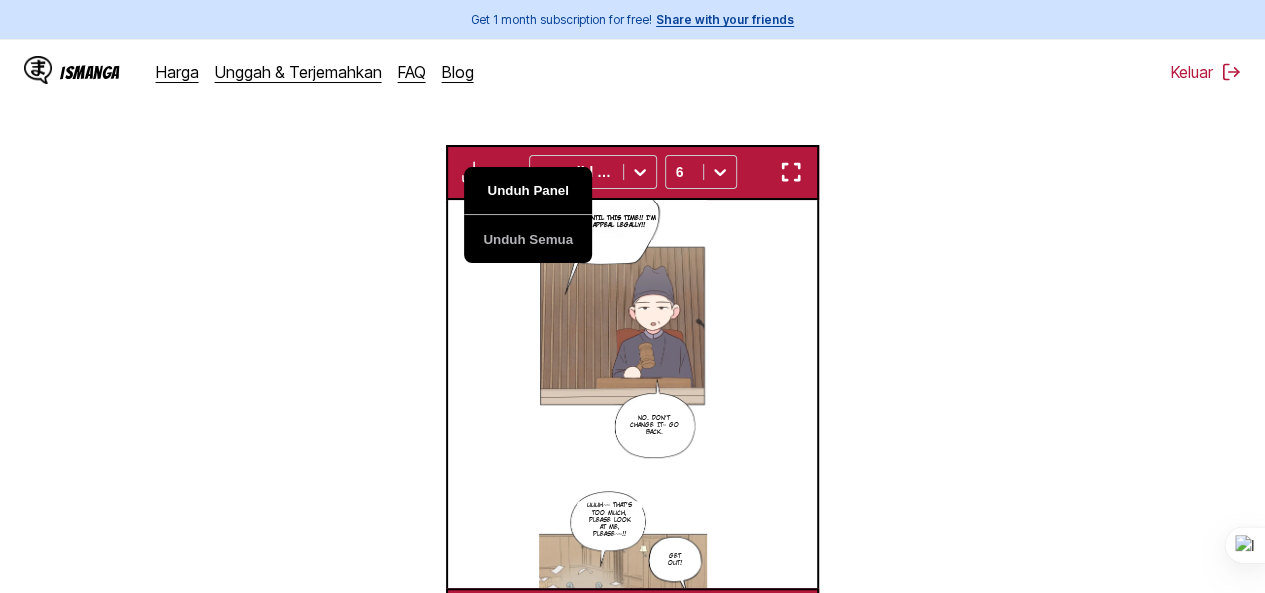 click on "Unduh Panel" at bounding box center [528, 191] 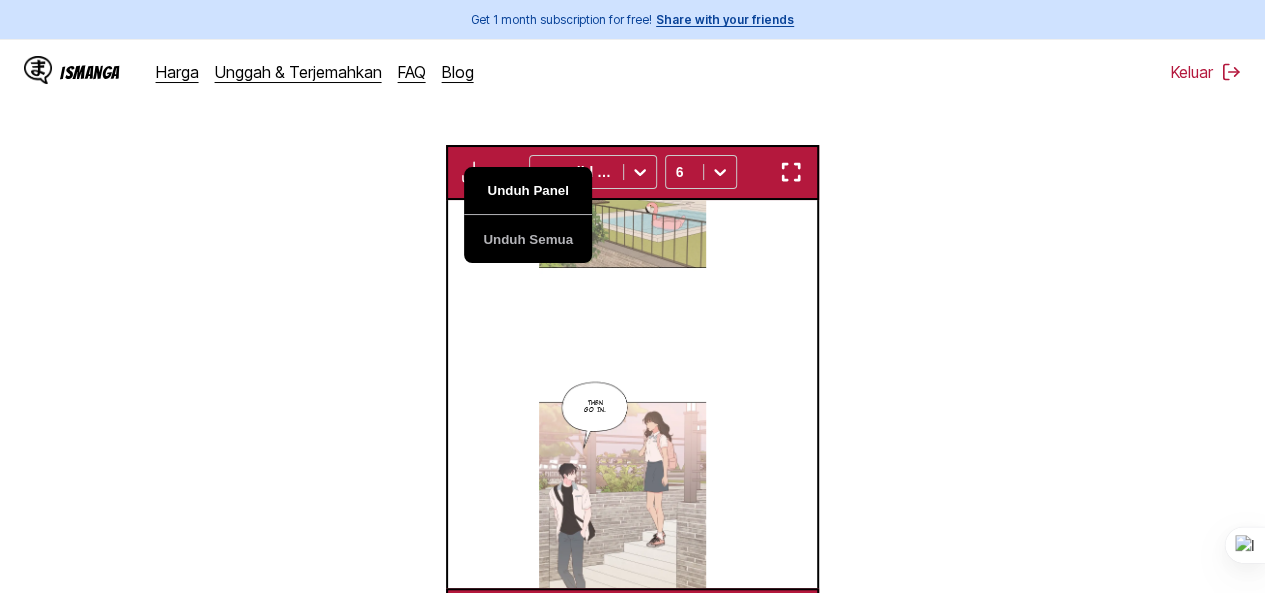 click on "Unduh Panel" at bounding box center (528, 191) 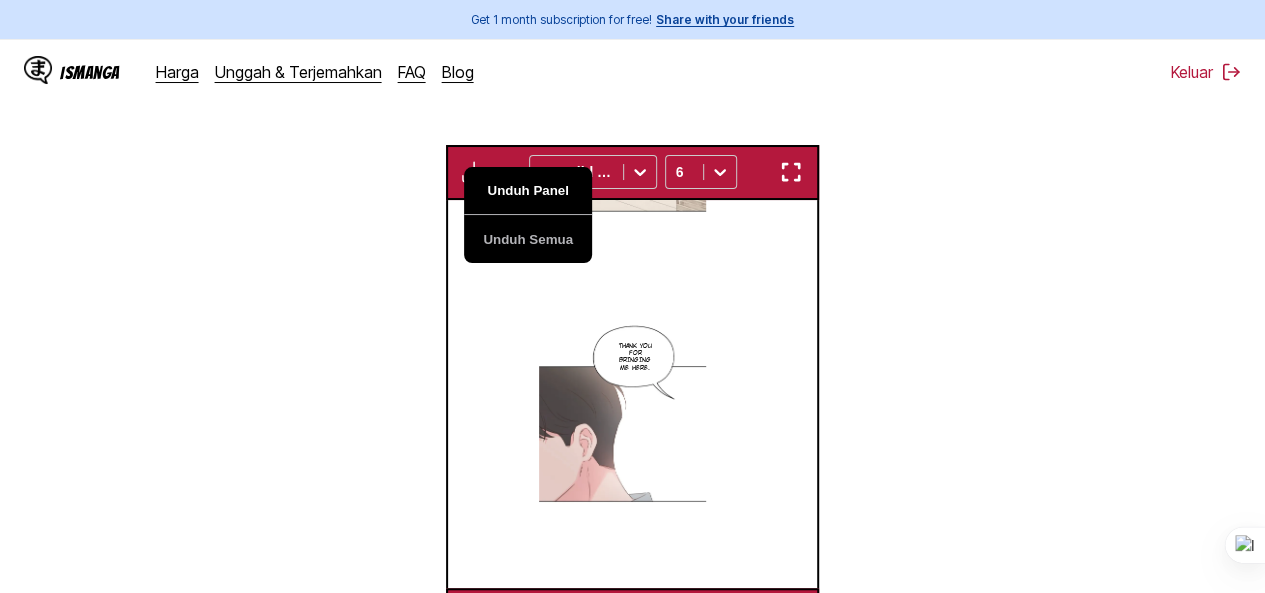 click on "Unduh Panel" at bounding box center [528, 191] 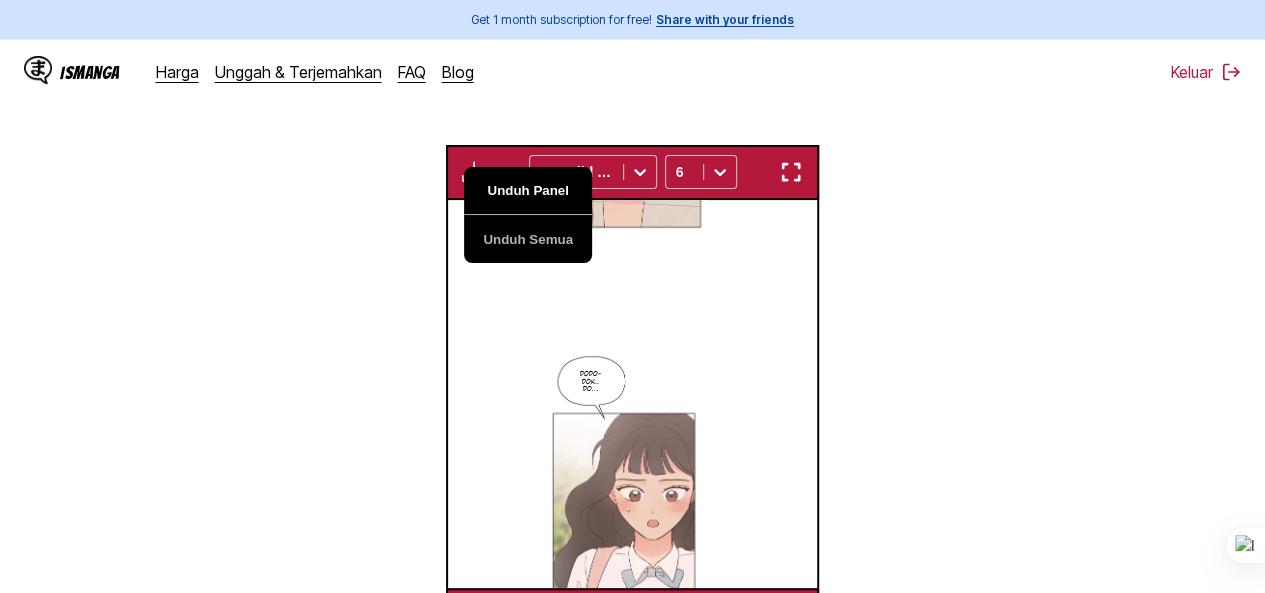 click on "Unduh Panel" at bounding box center [528, 191] 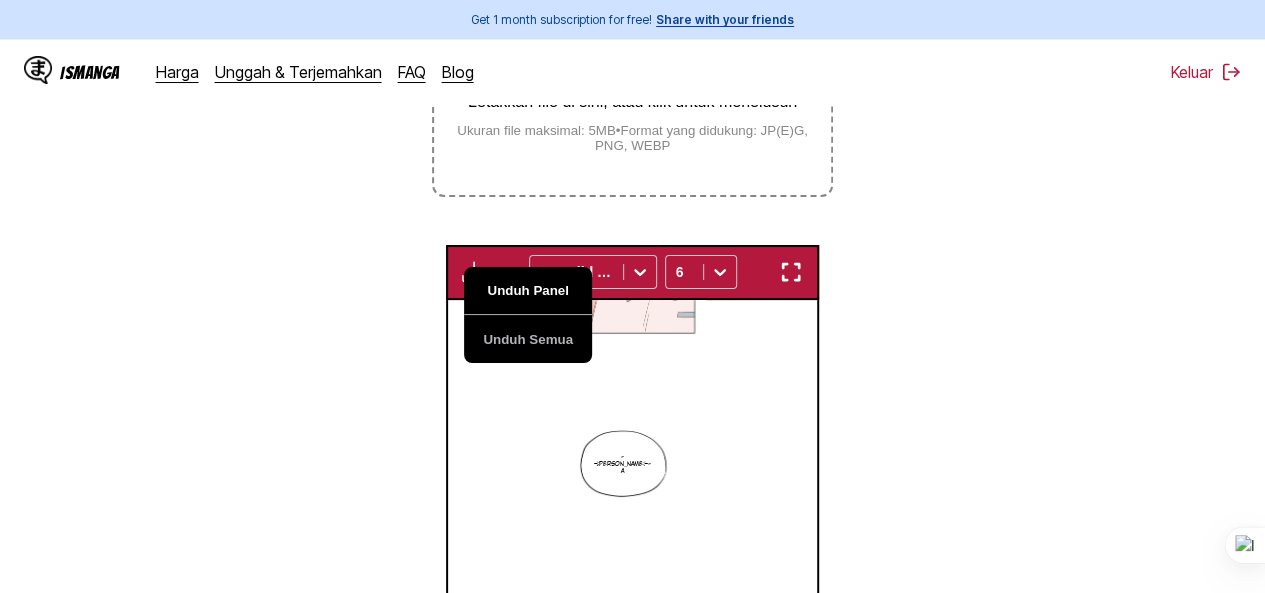 click on "Unduh Panel" at bounding box center [528, 291] 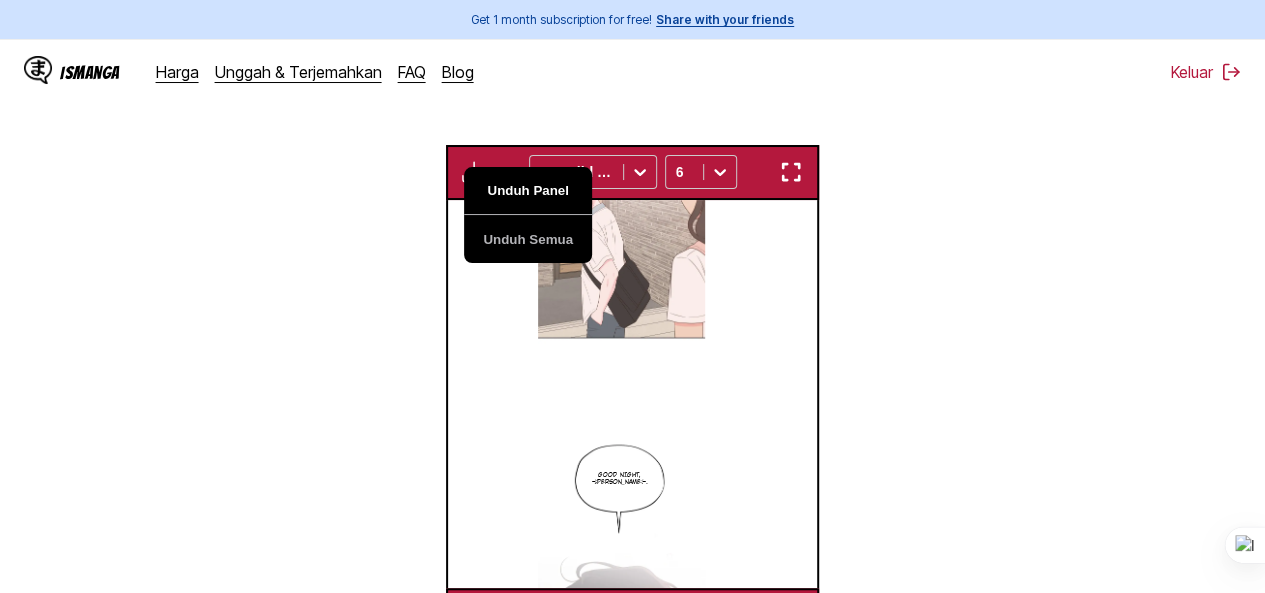 click on "Unduh Panel" at bounding box center (528, 191) 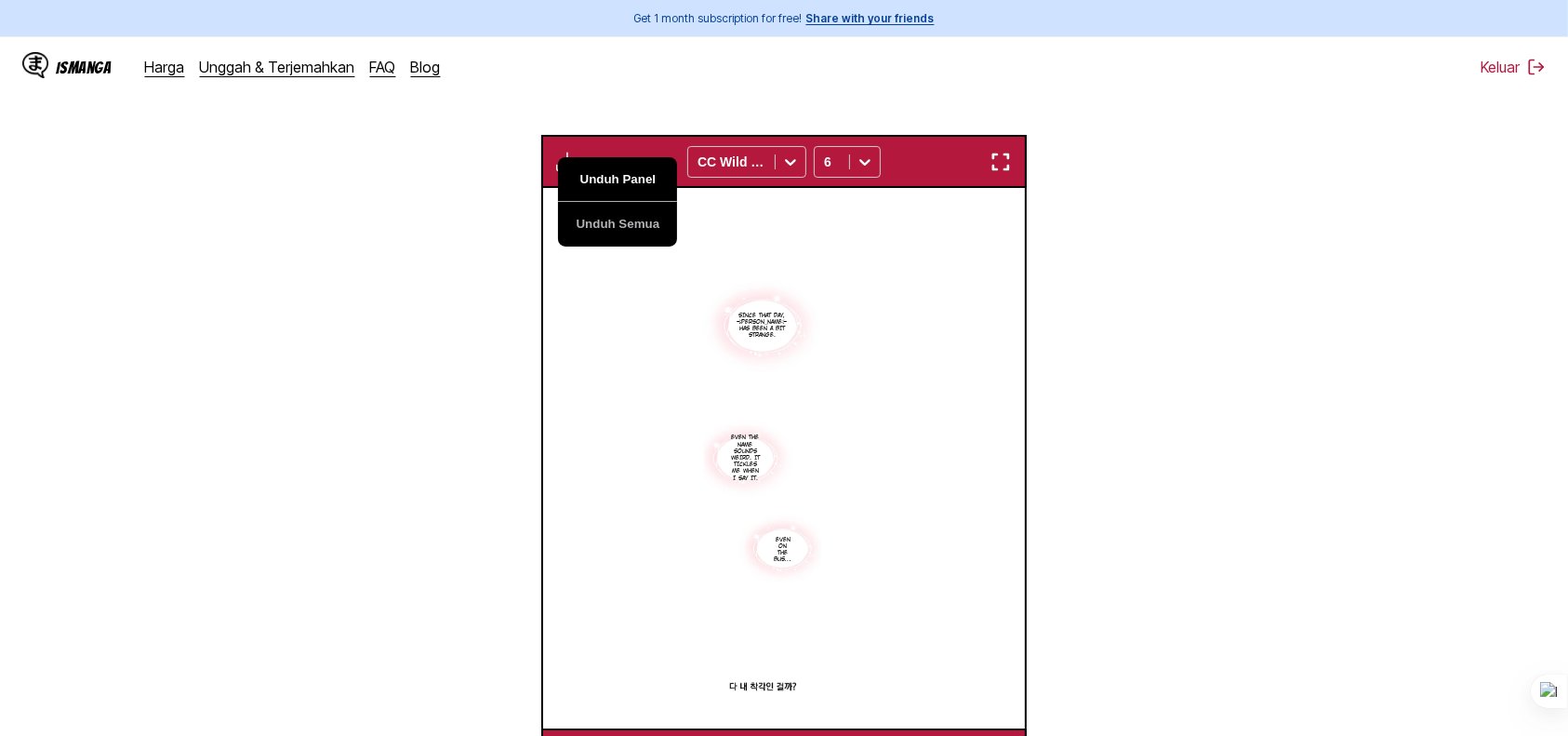 click on "Unduh Panel" at bounding box center [618, 180] 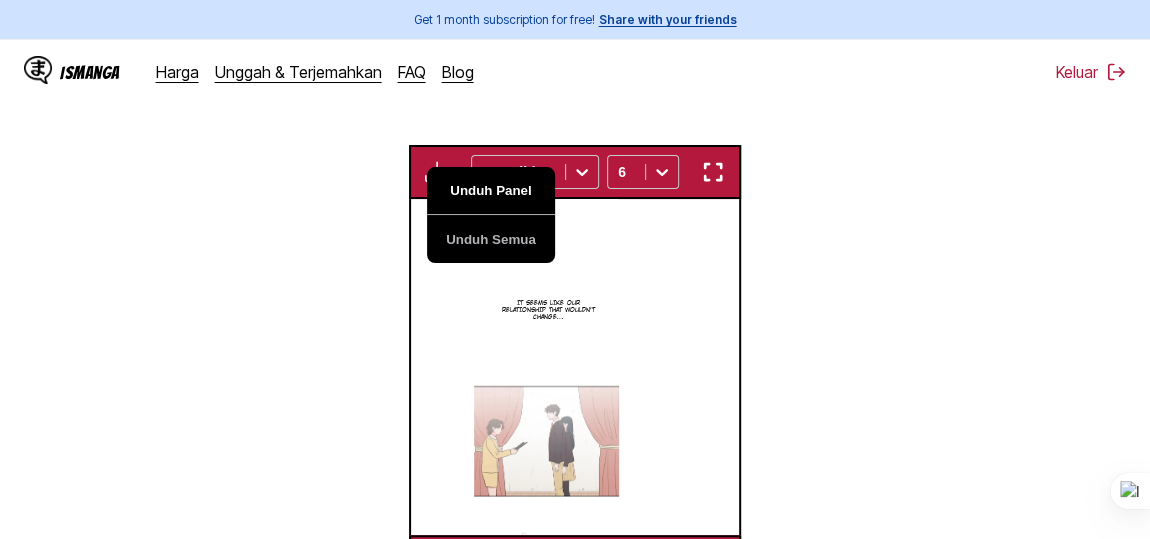 click on "Unduh Panel" at bounding box center [491, 191] 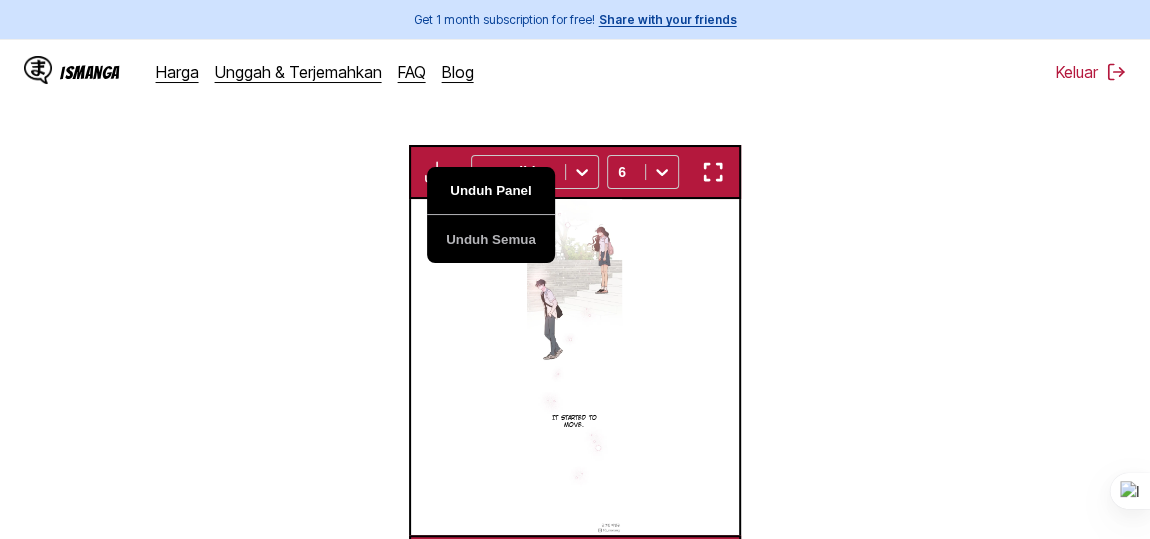 click on "Unduh Panel" at bounding box center (491, 191) 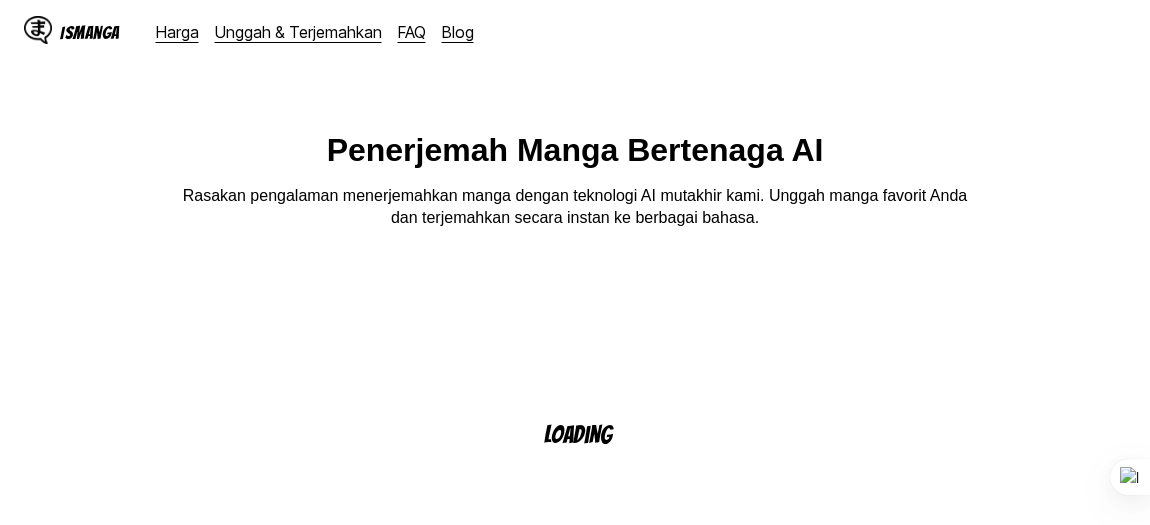 scroll, scrollTop: 0, scrollLeft: 0, axis: both 